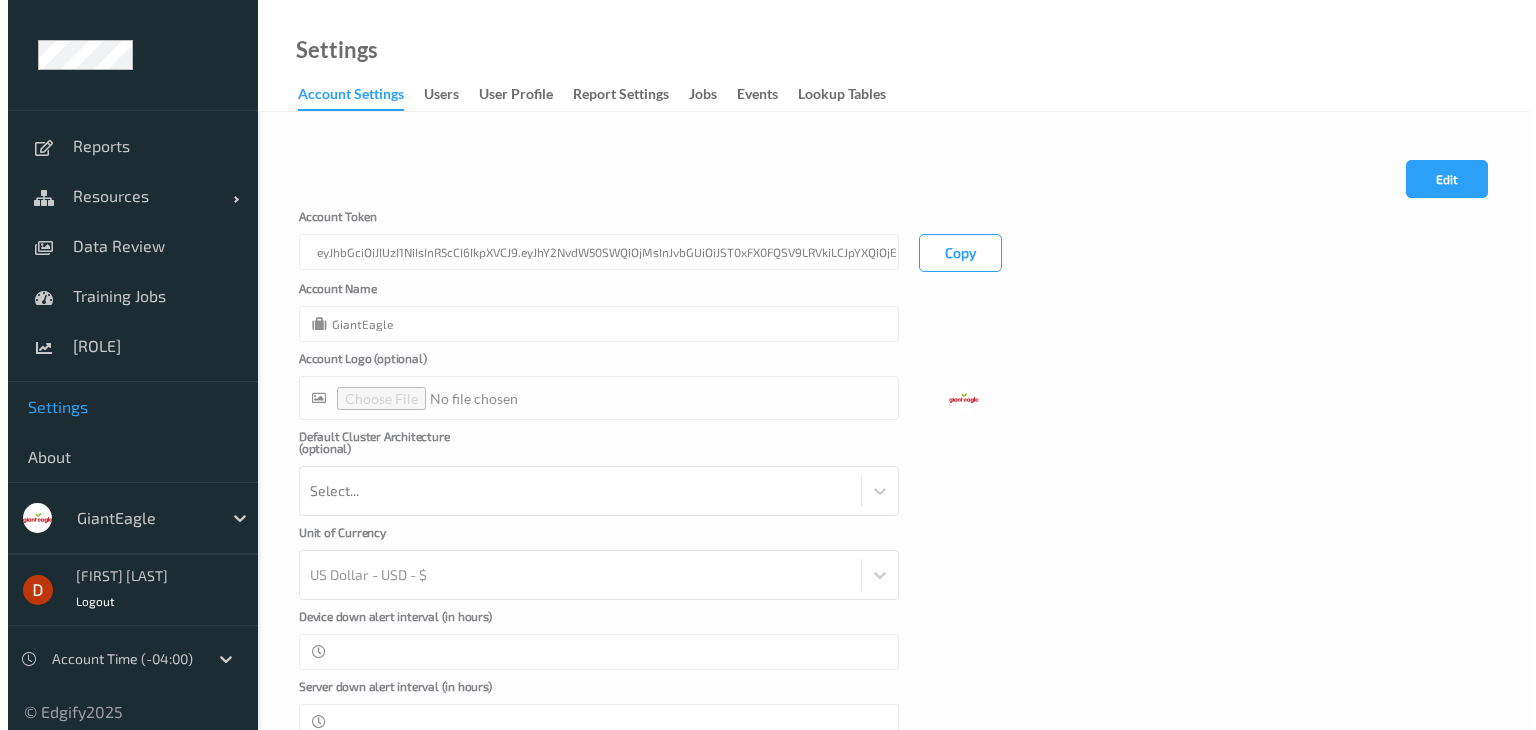 scroll, scrollTop: 0, scrollLeft: 0, axis: both 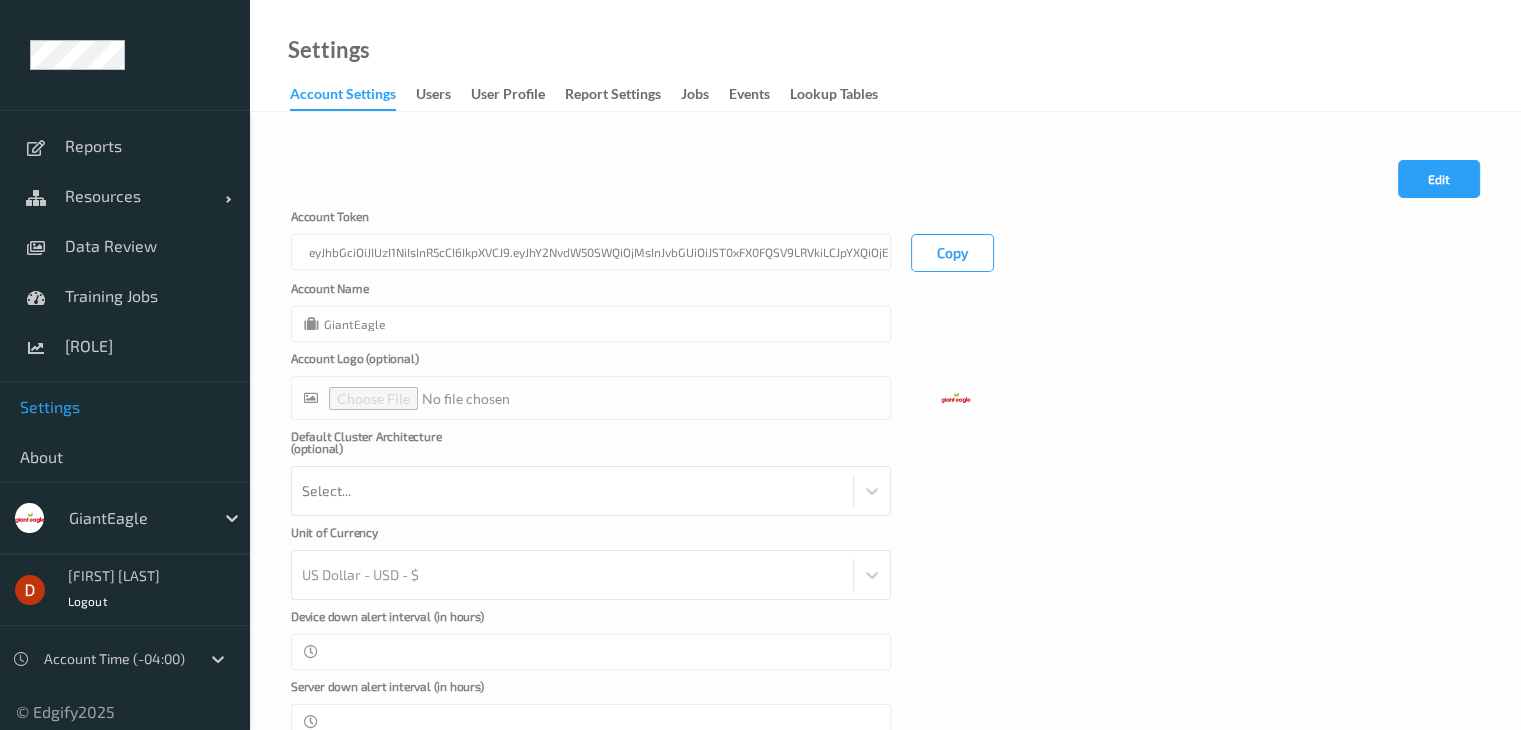 click on "users" at bounding box center [443, 95] 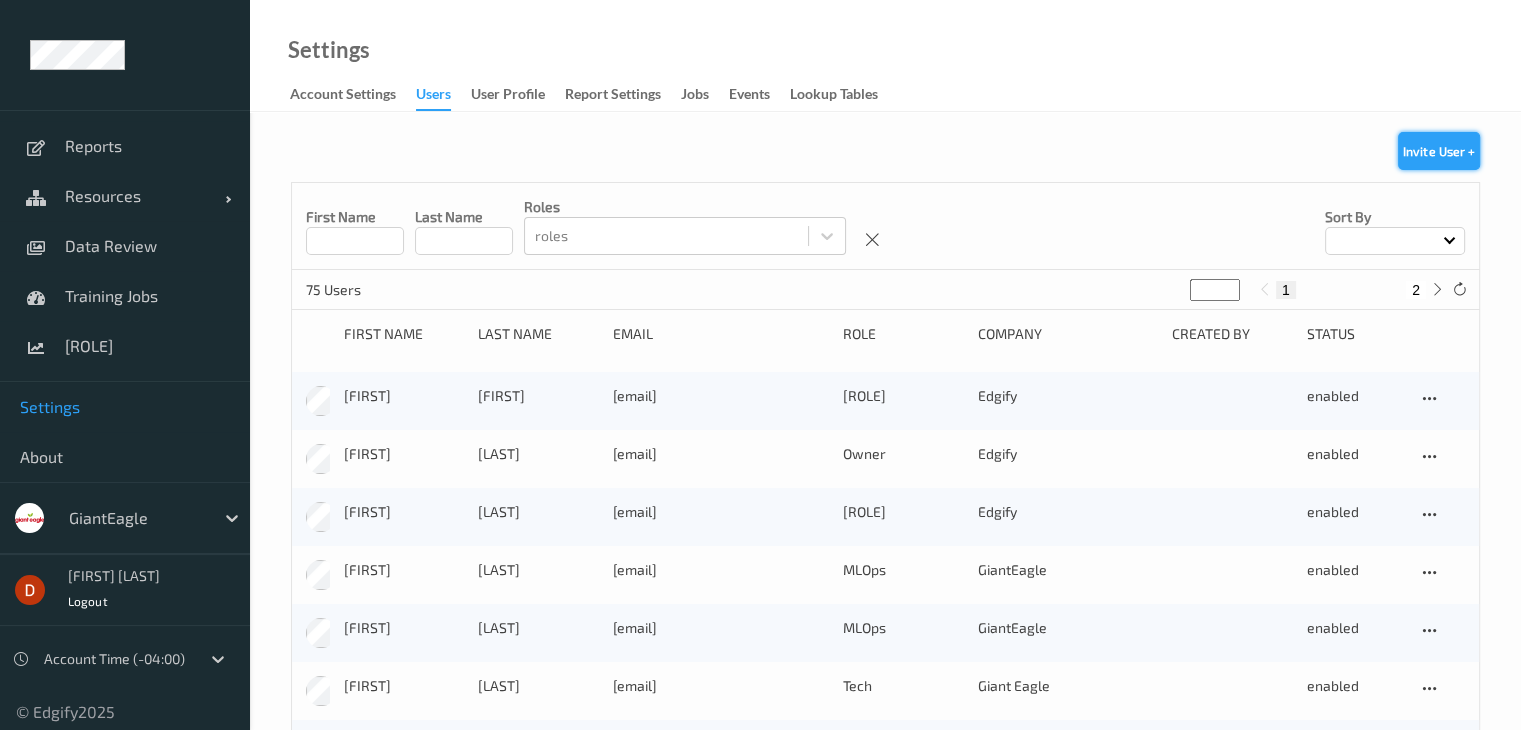 click on "Invite User +" at bounding box center [1439, 151] 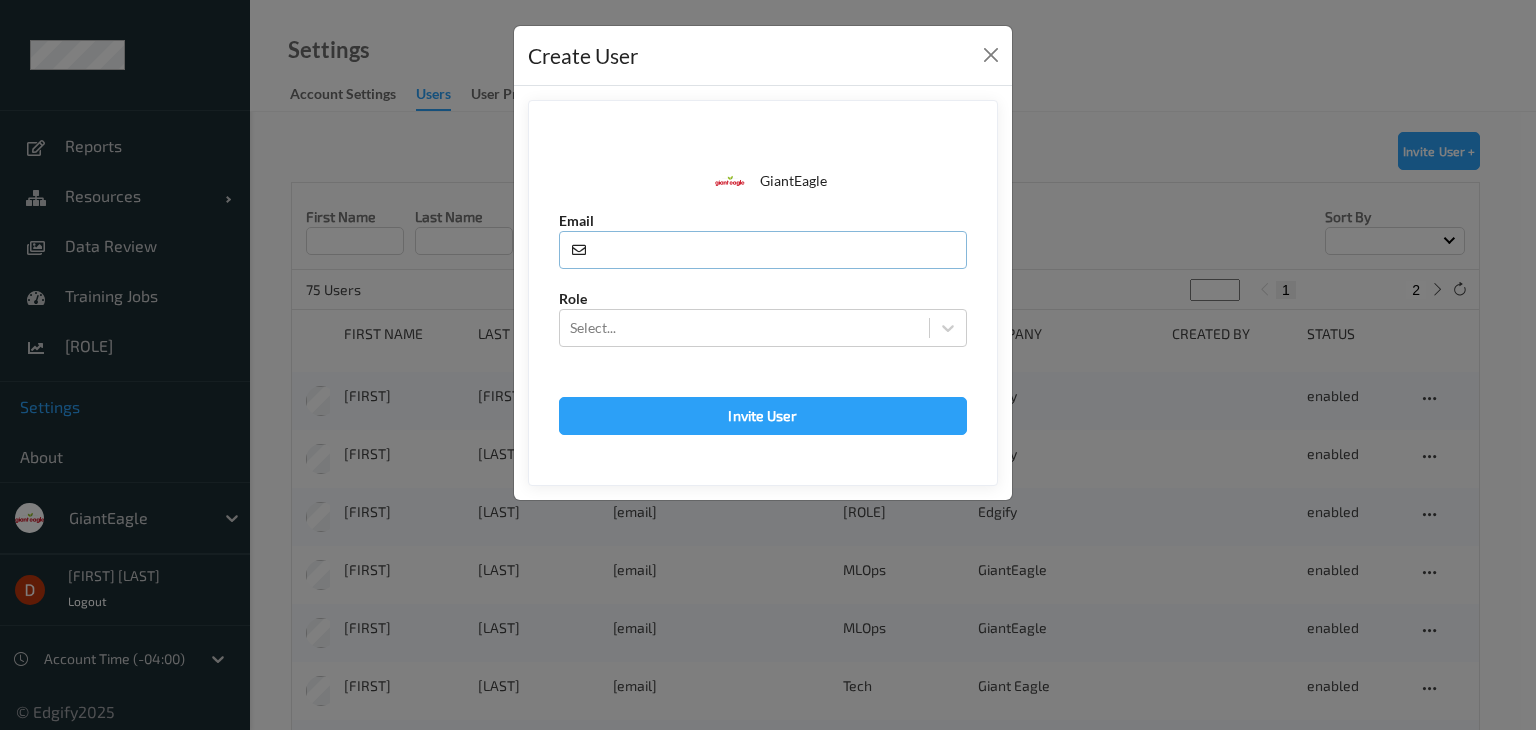 click at bounding box center [763, 250] 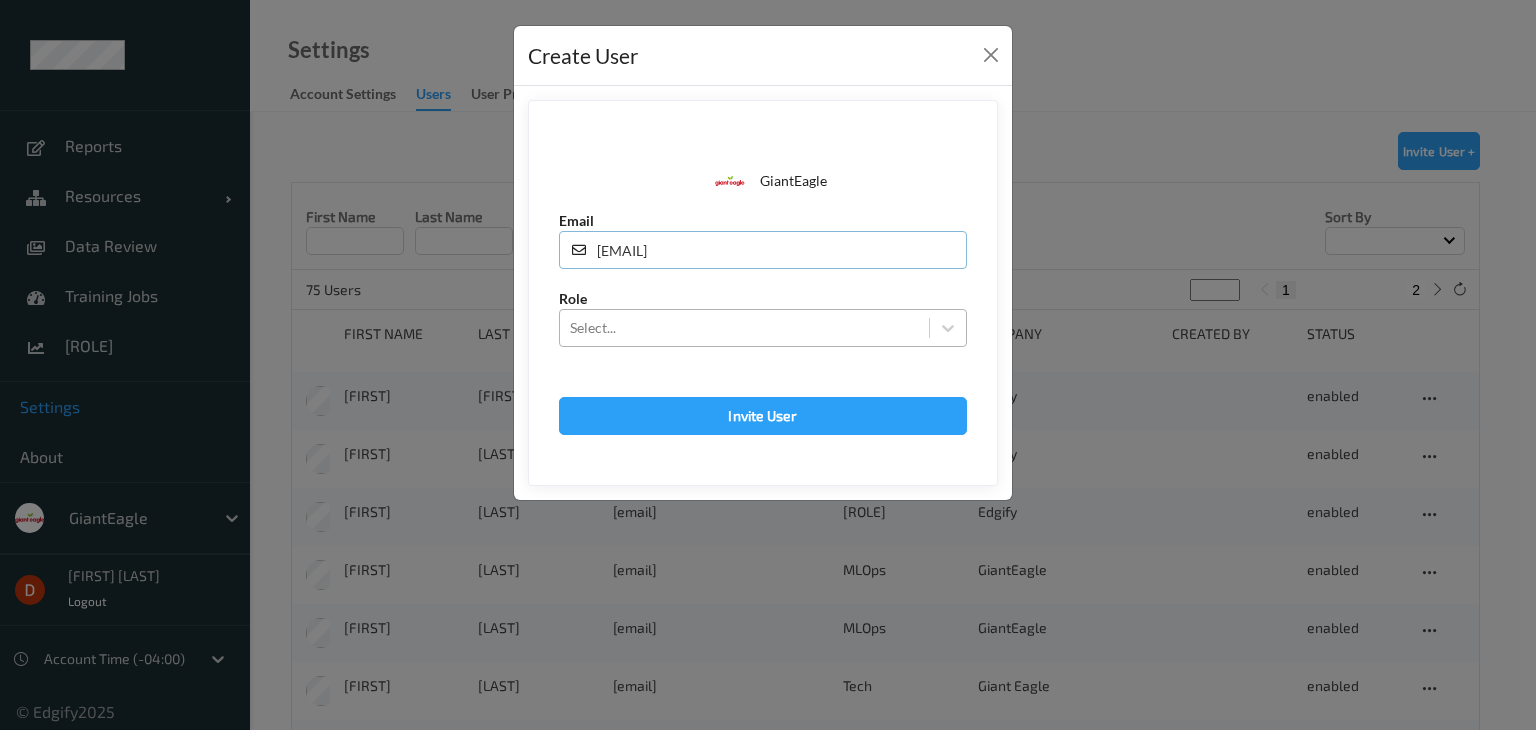 type on "[EMAIL]" 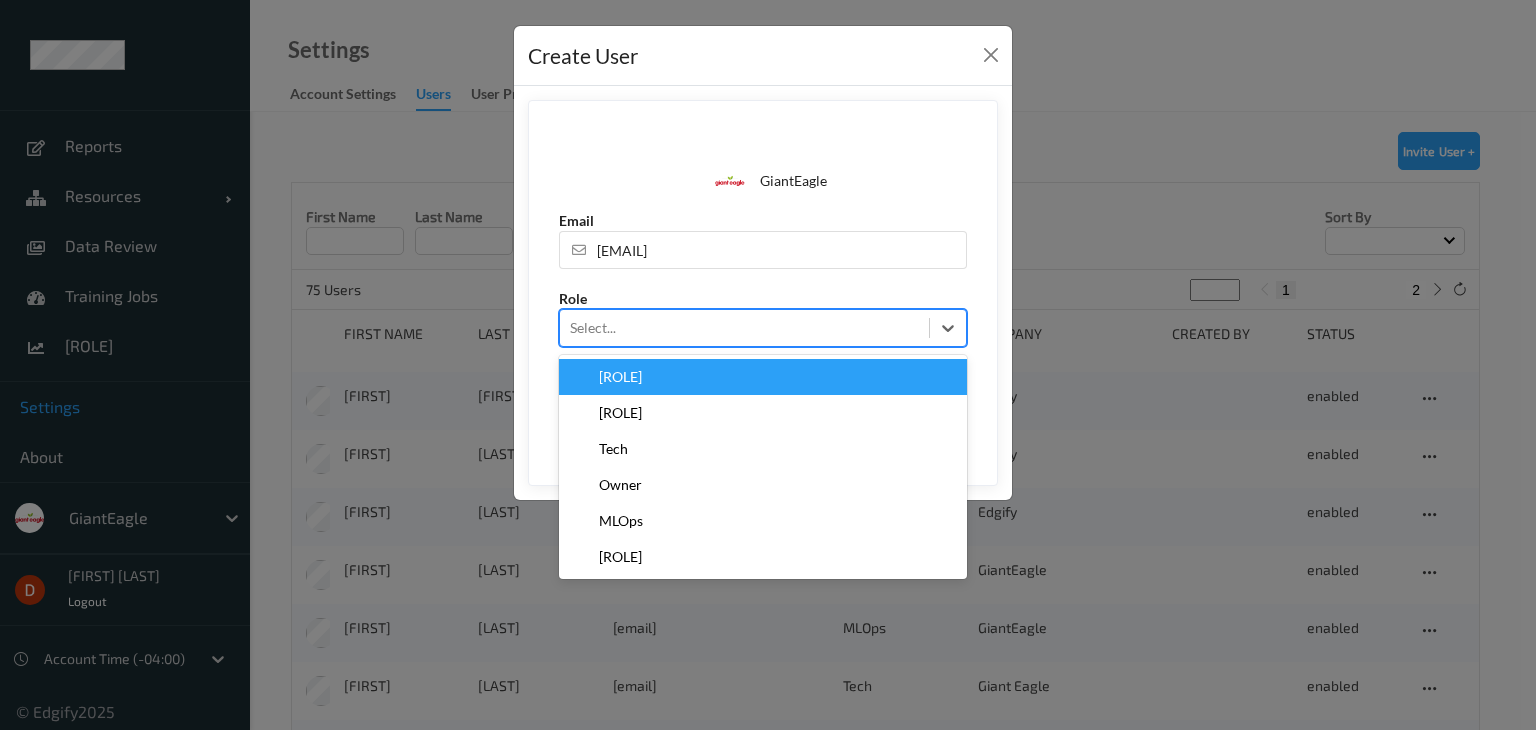 click at bounding box center (744, 328) 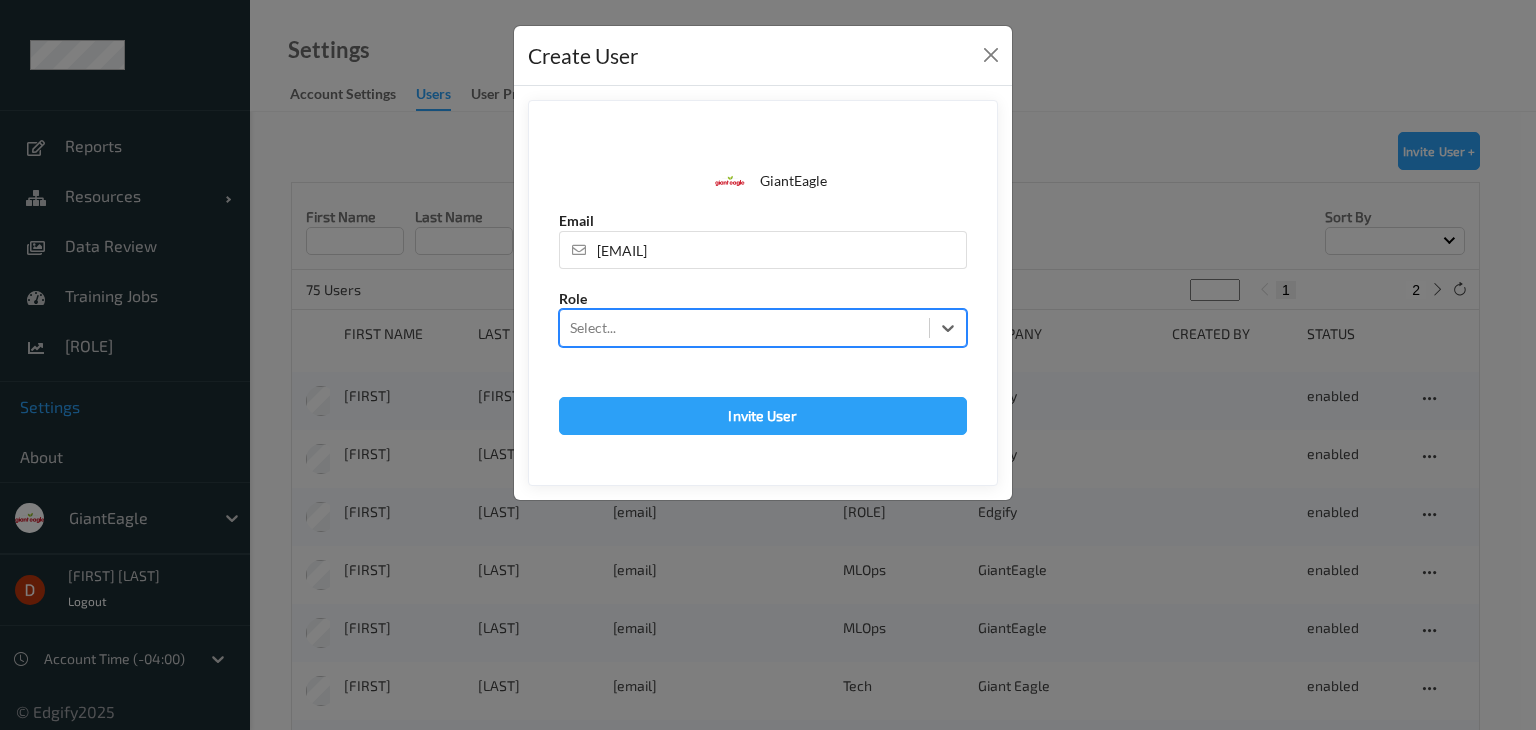 click on "Select..." at bounding box center (744, 328) 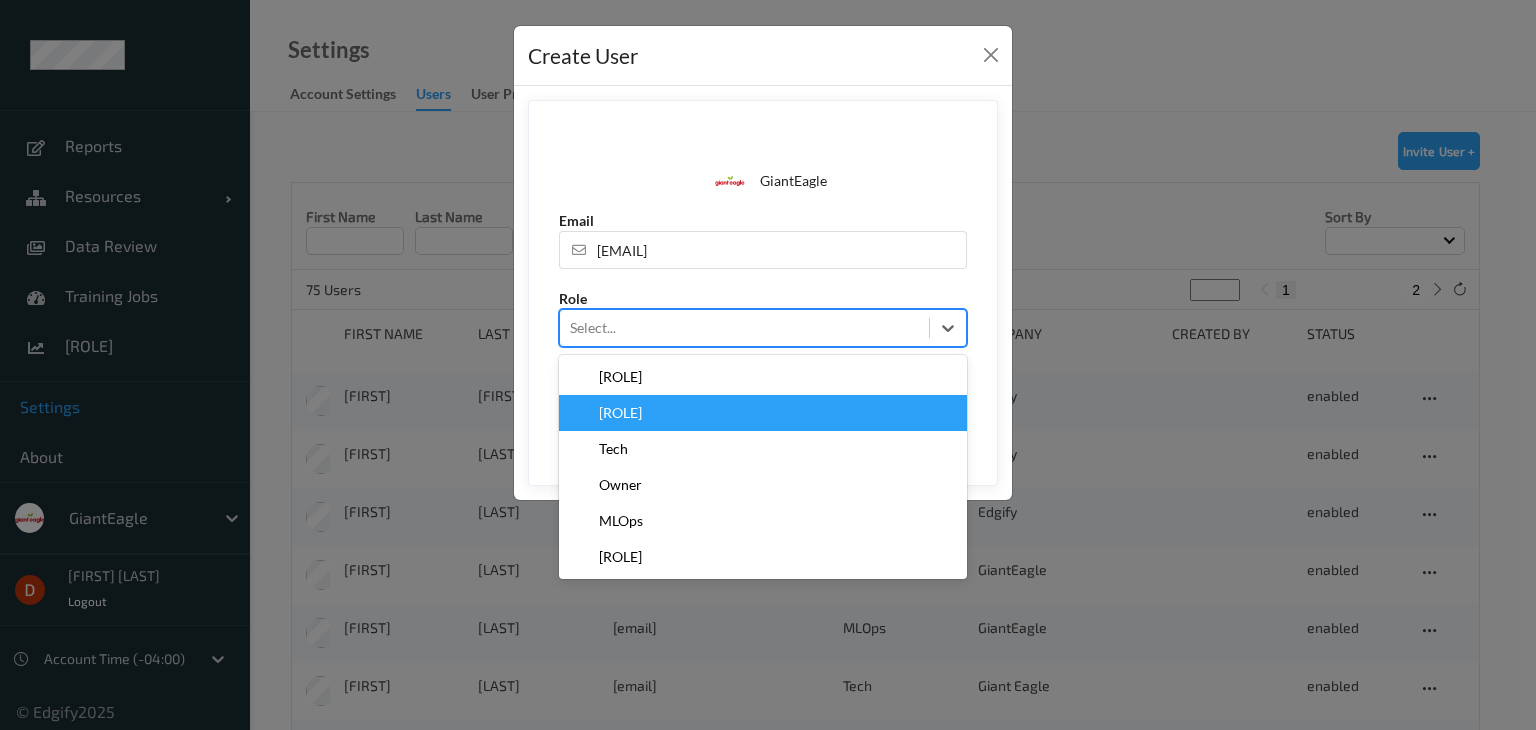 click on "[ROLE]" at bounding box center [763, 413] 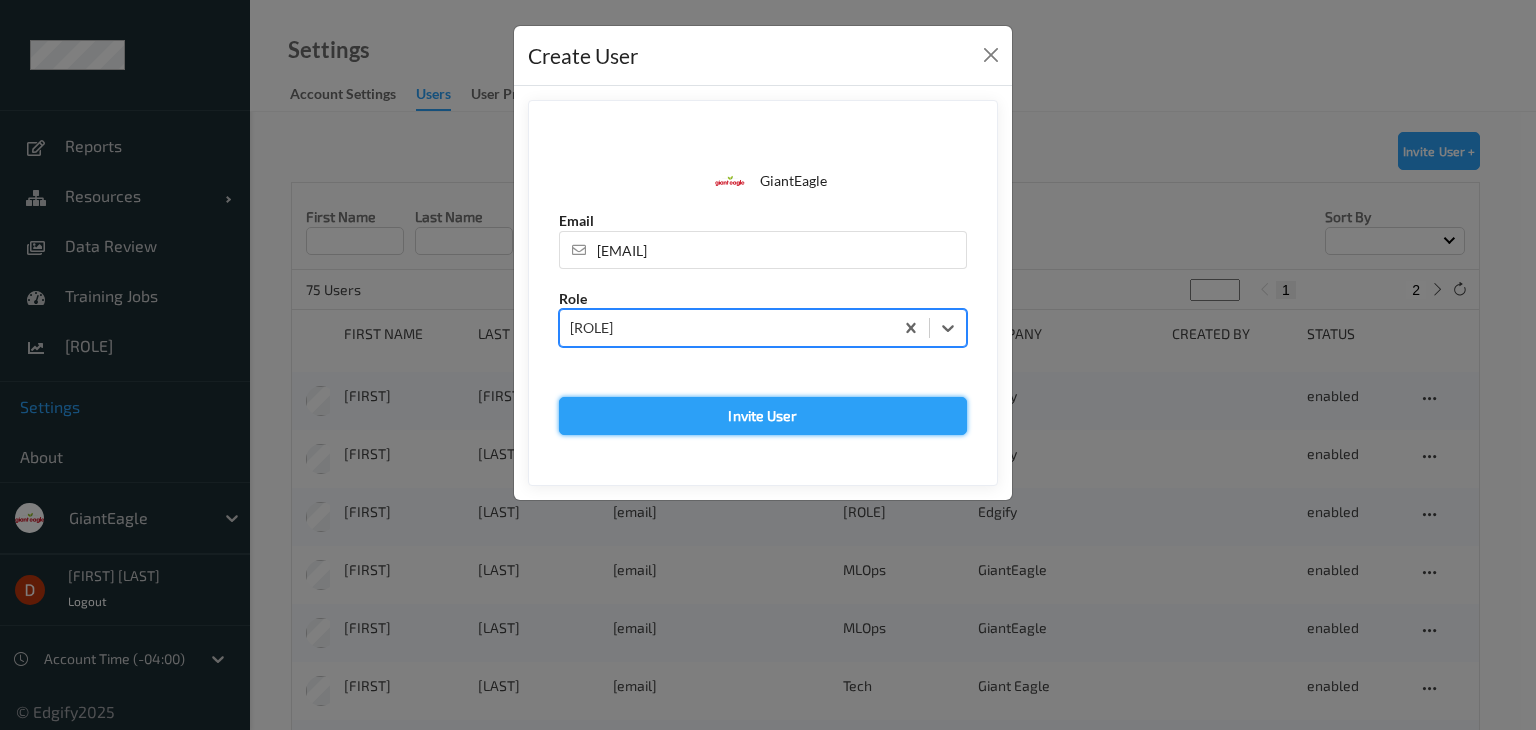 click on "Invite User" at bounding box center [763, 416] 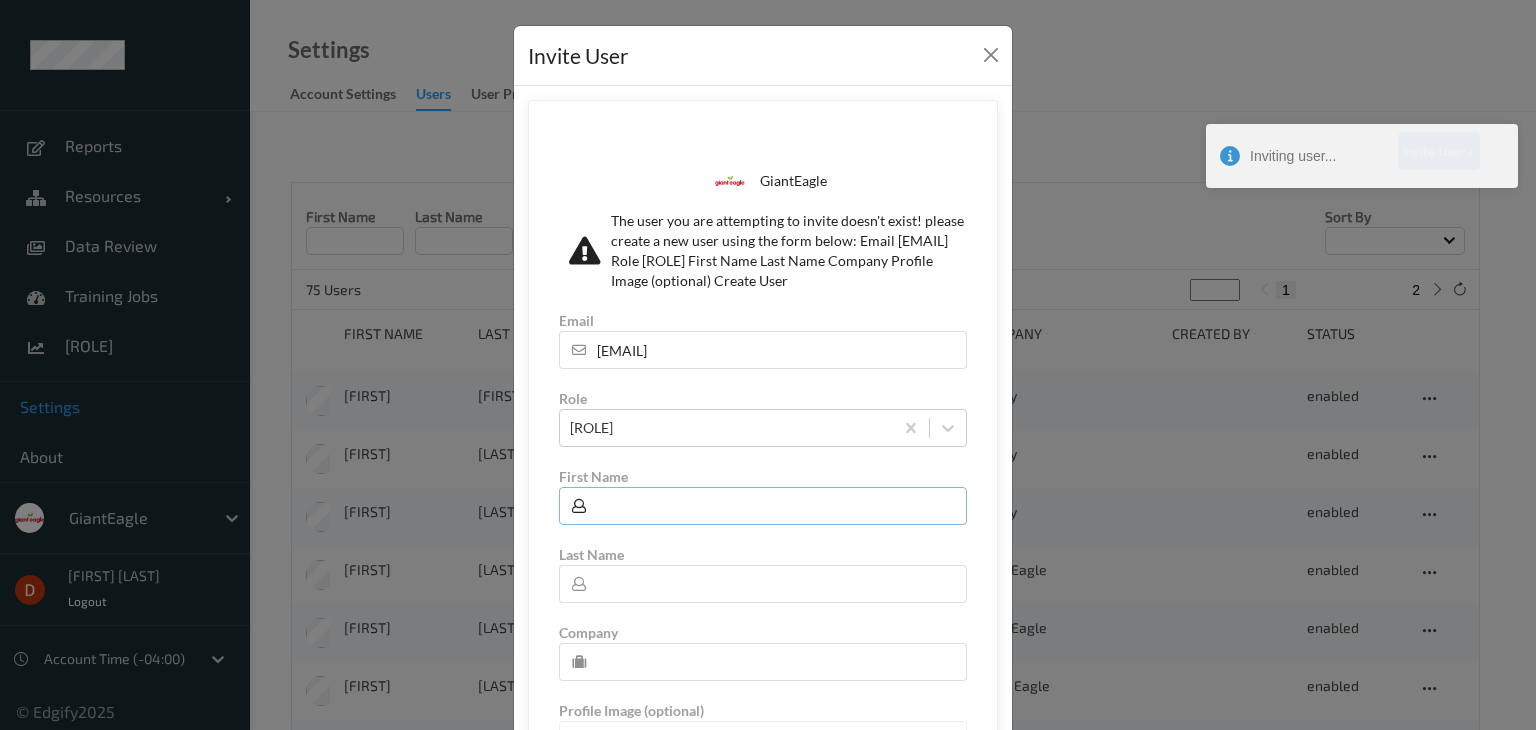 click at bounding box center [763, 506] 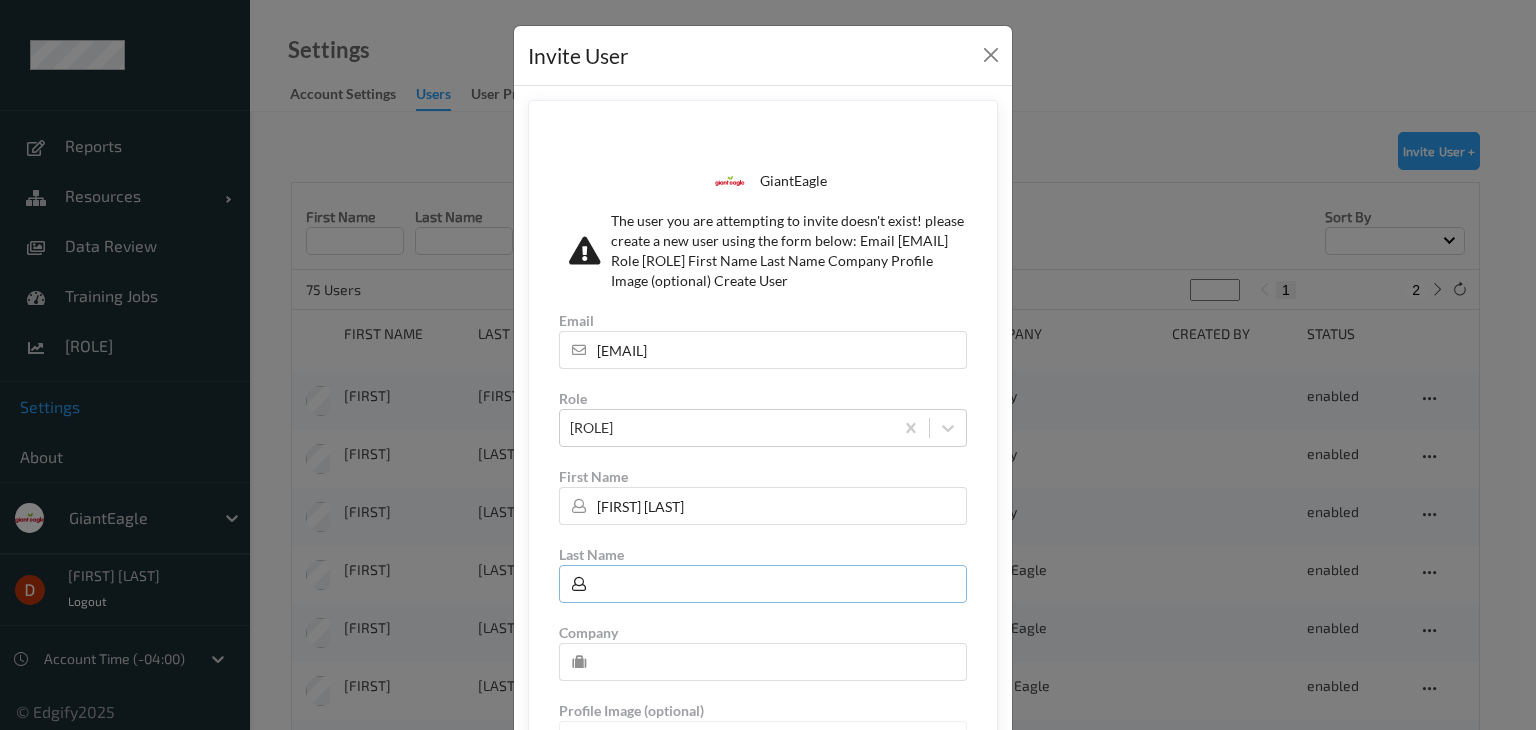 click at bounding box center (763, 584) 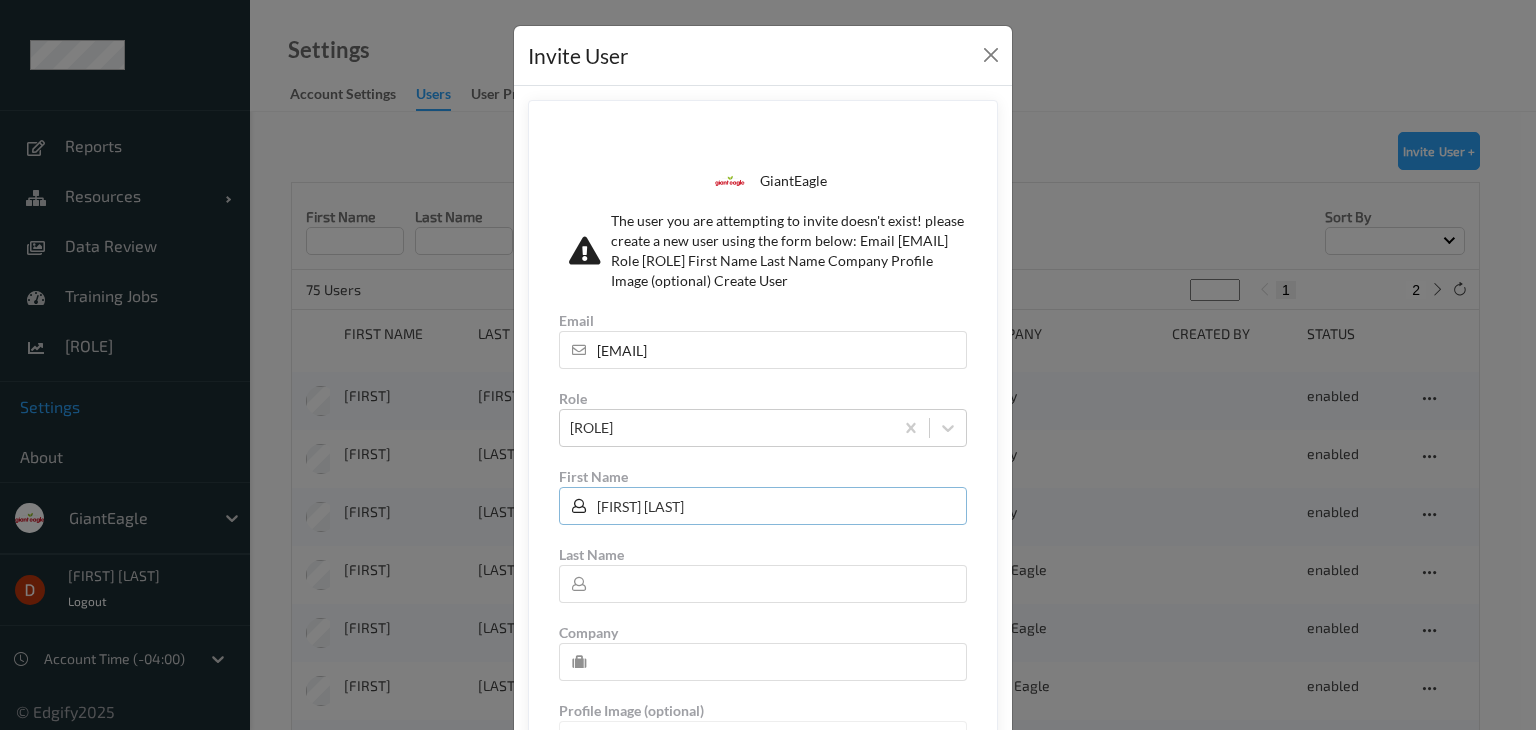 click on "[FIRST] [LAST]" at bounding box center (763, 506) 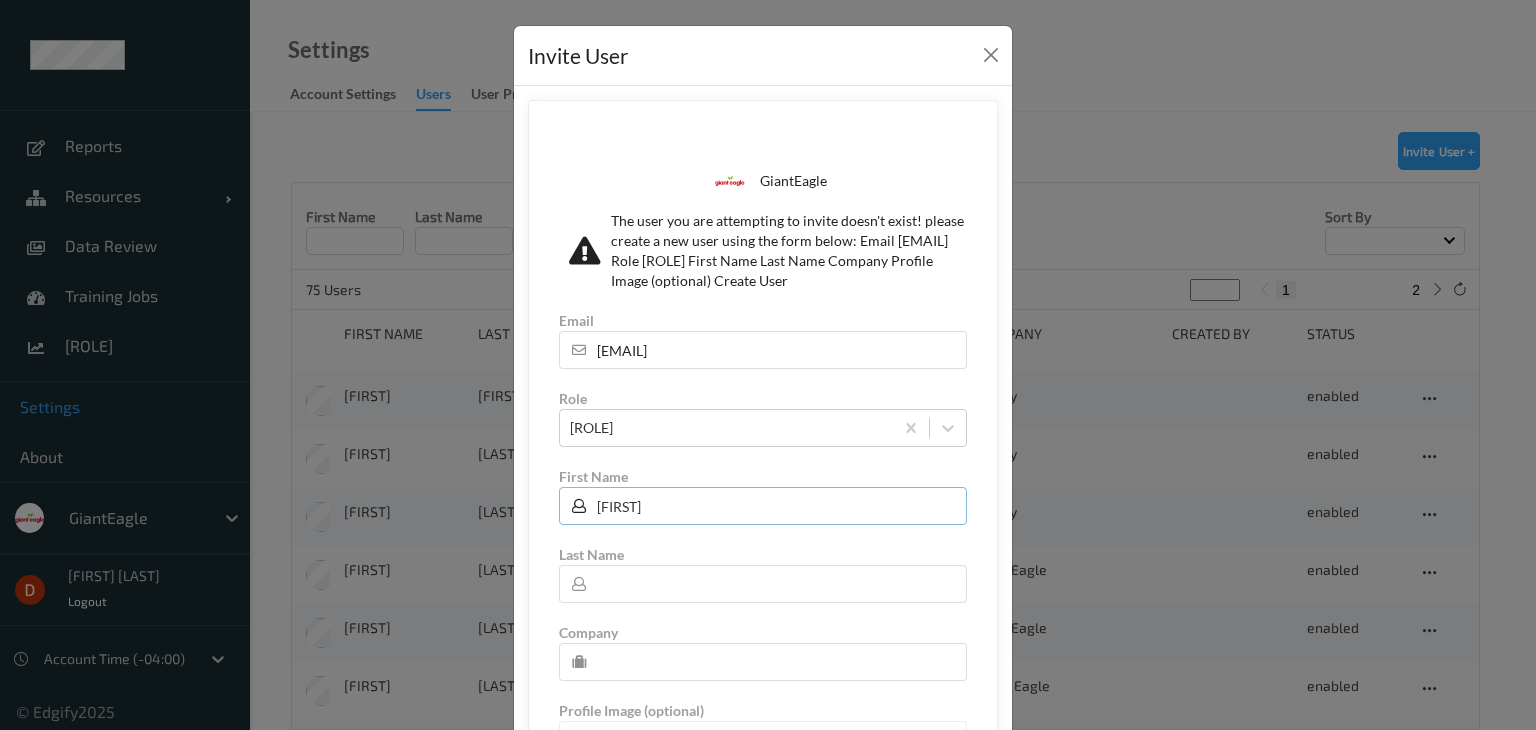 type on "[FIRST]" 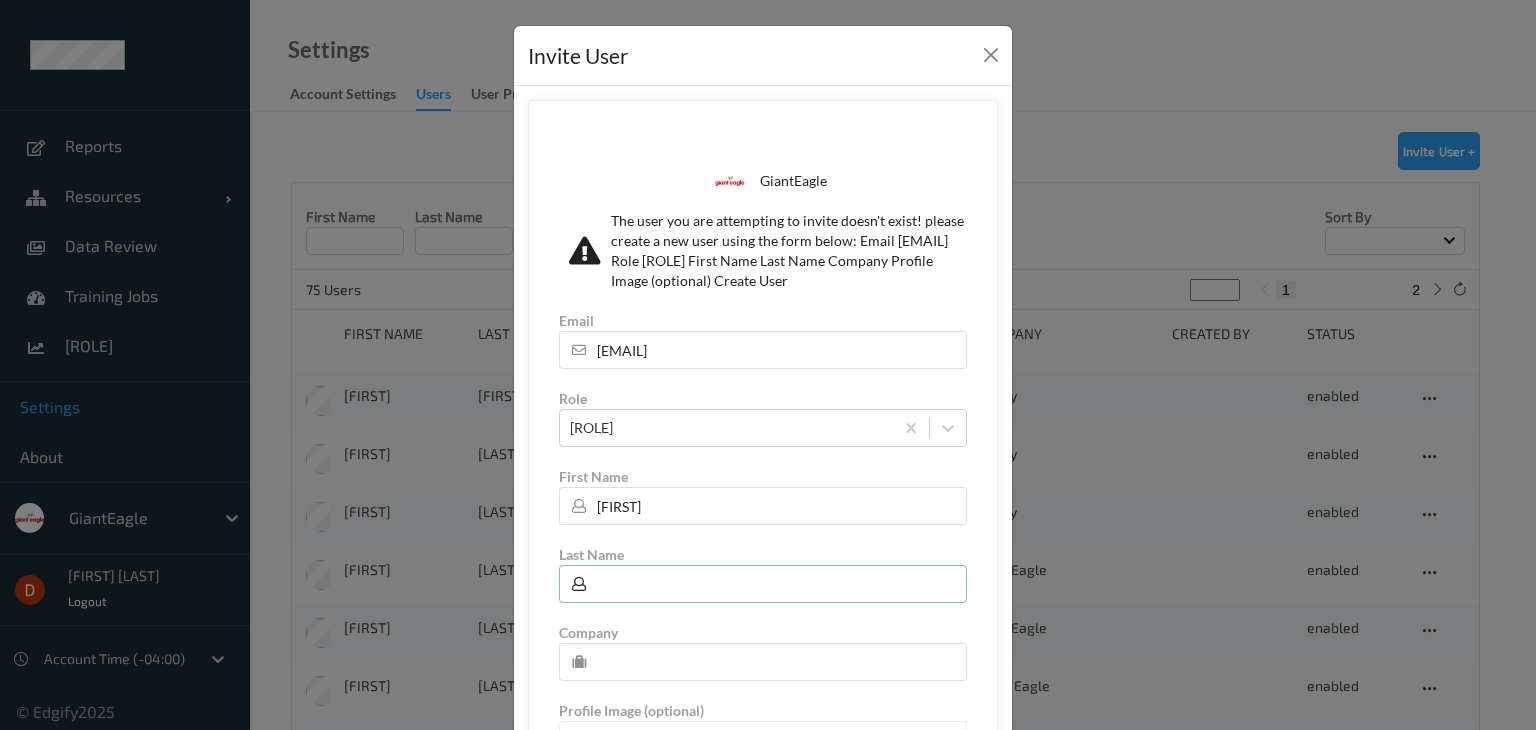 click at bounding box center [763, 584] 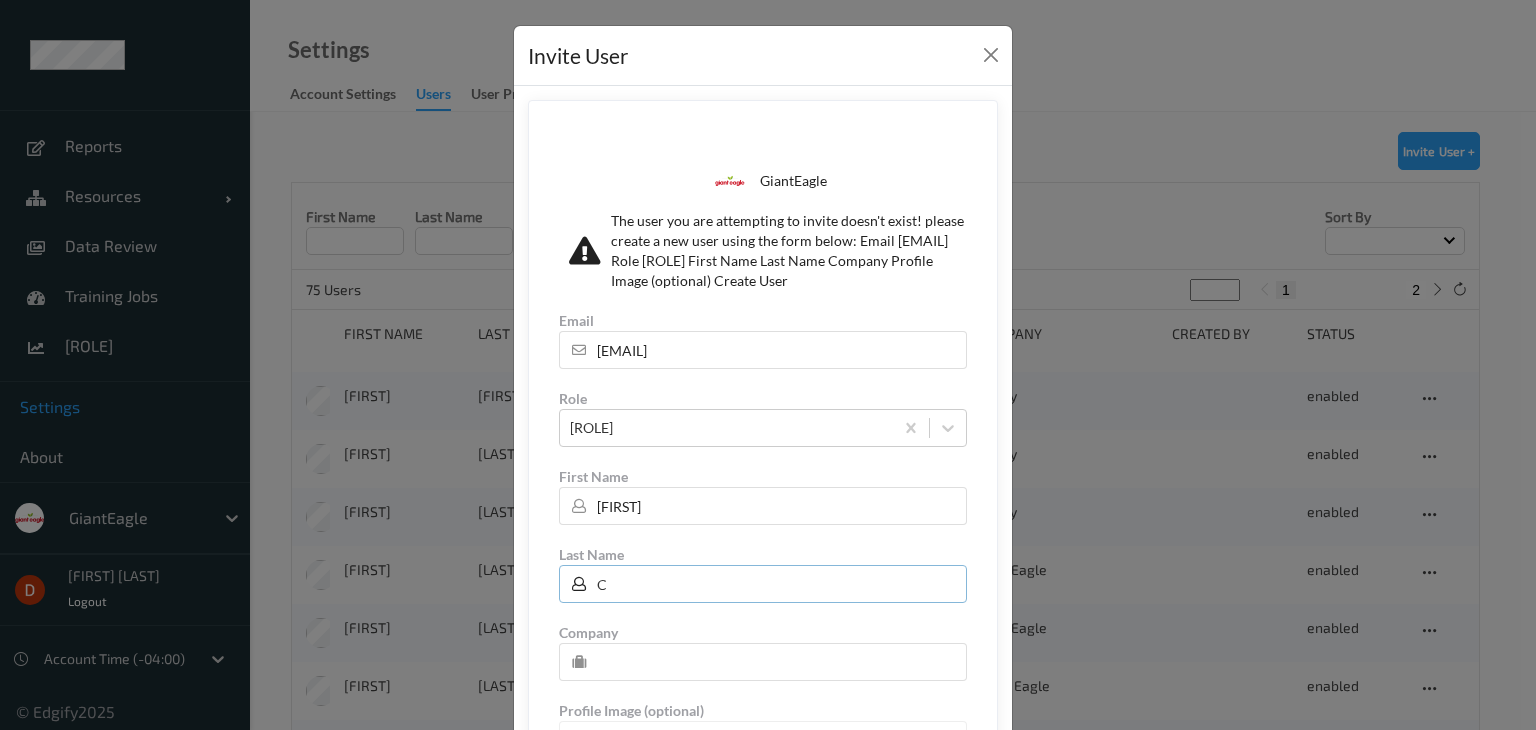 type on "C" 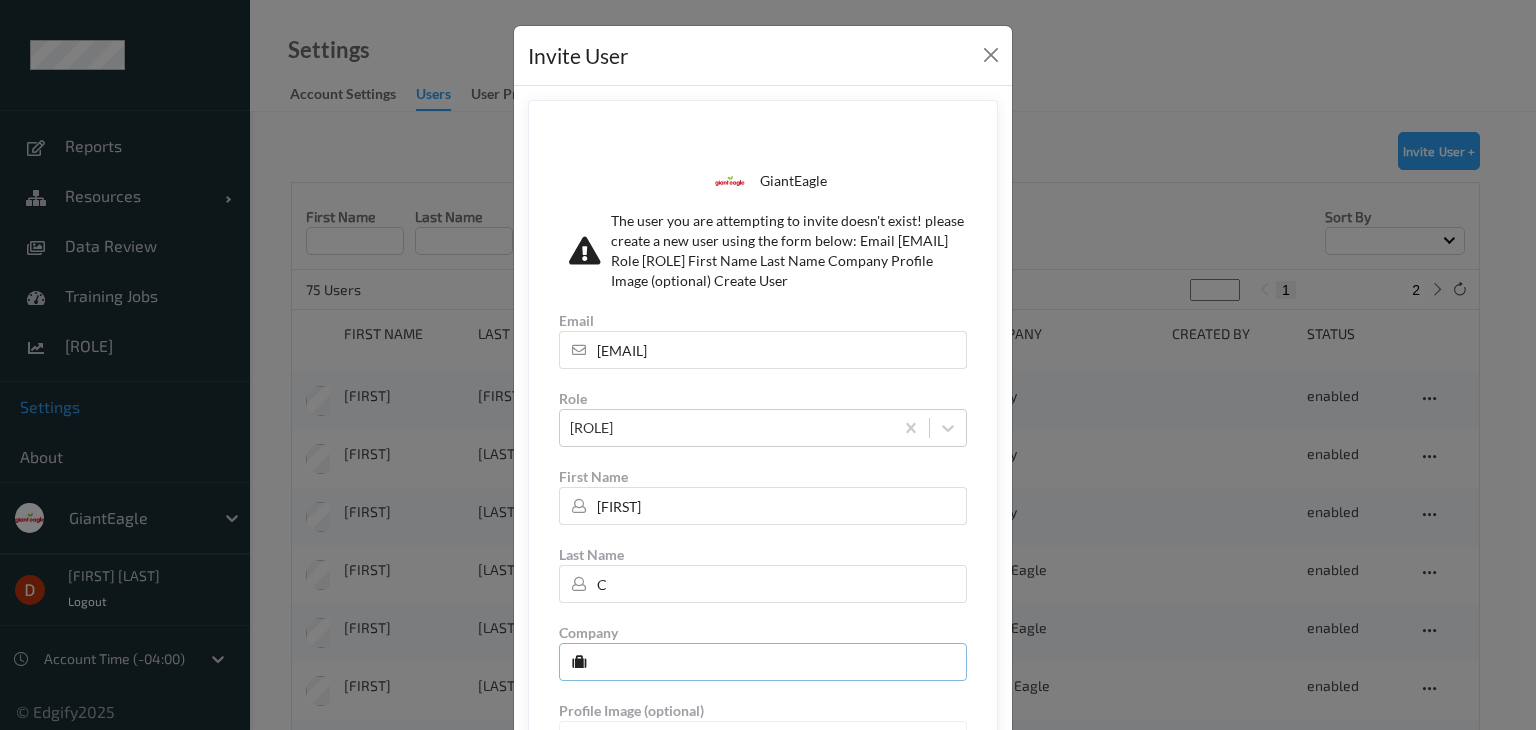 click at bounding box center [763, 662] 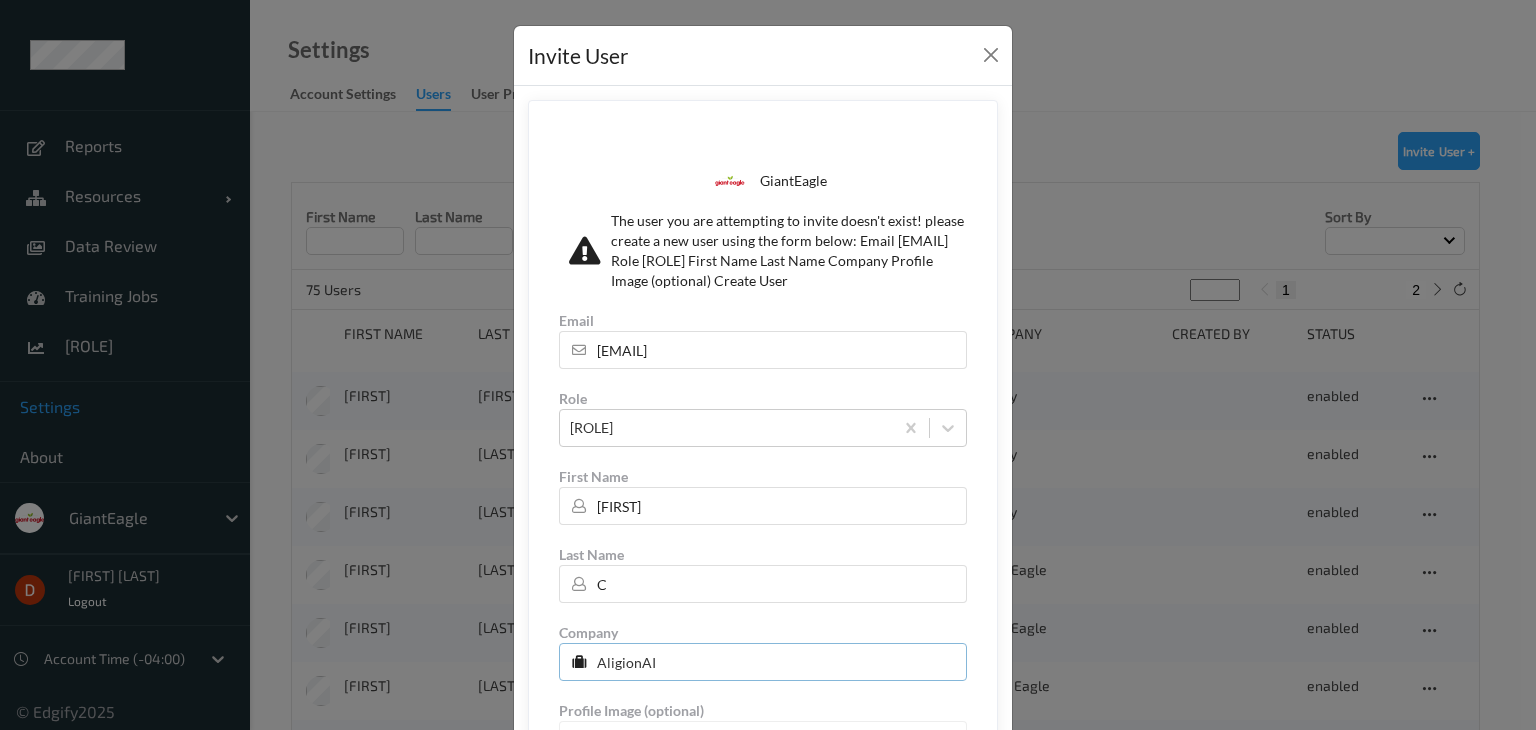 scroll, scrollTop: 158, scrollLeft: 0, axis: vertical 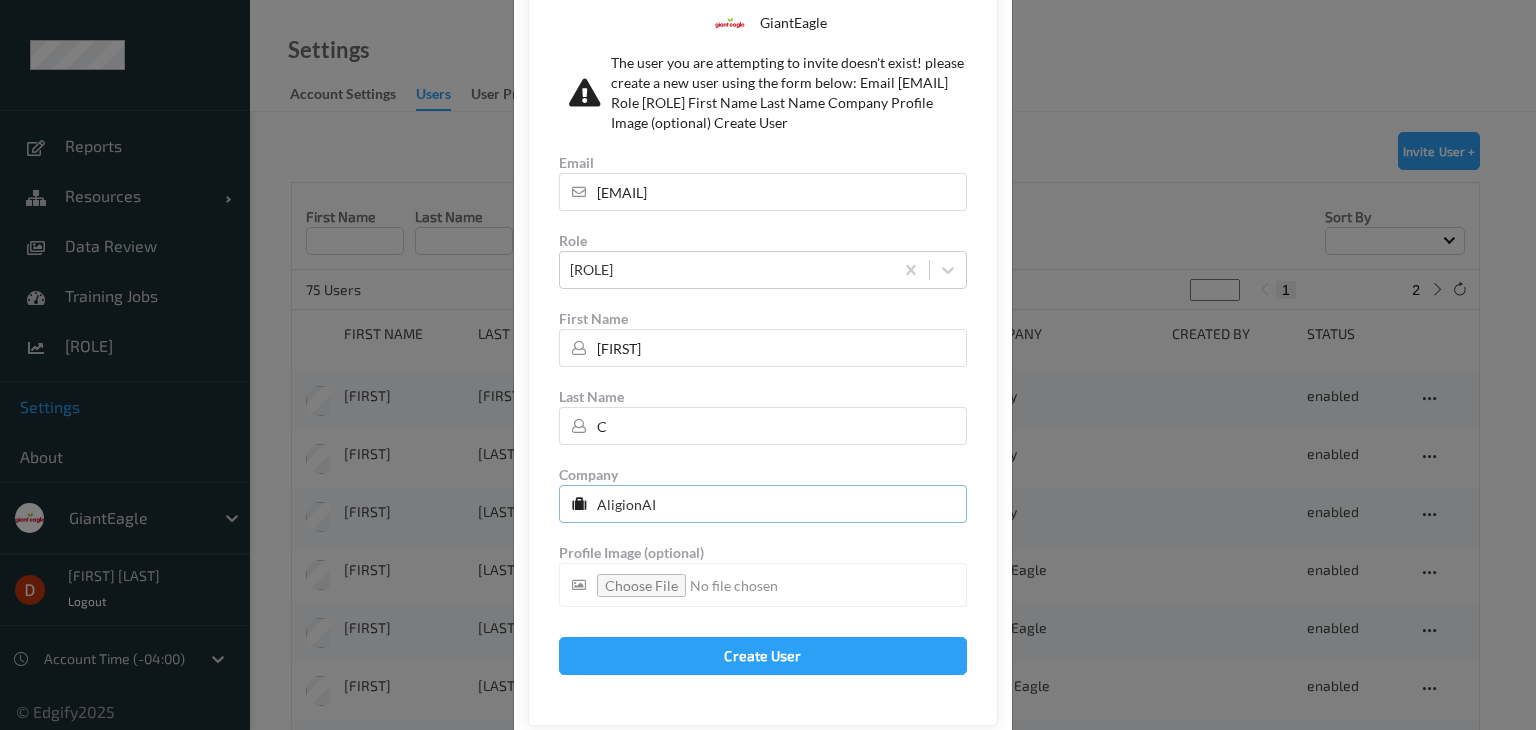 type on "AligionAI" 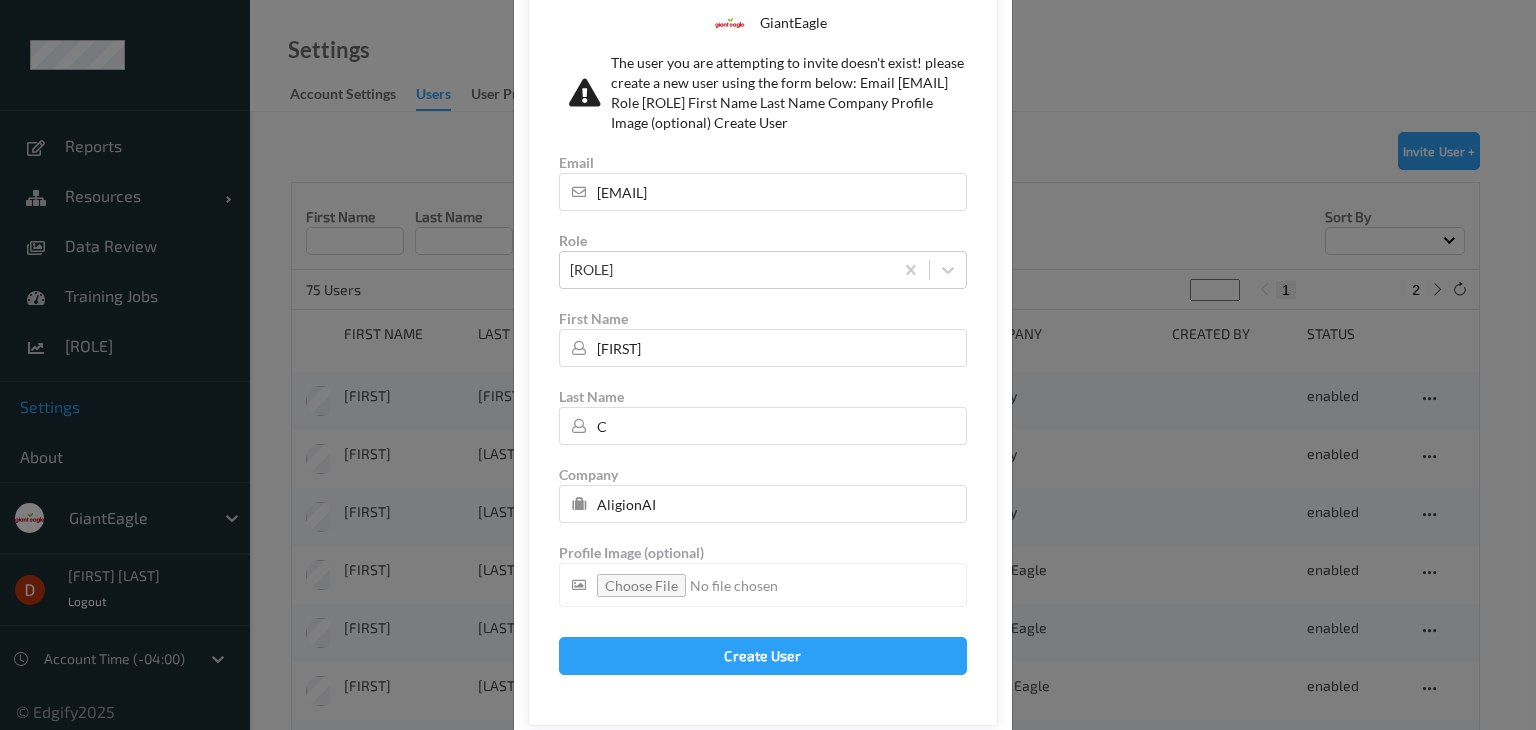 click on "Create User" at bounding box center [763, 656] 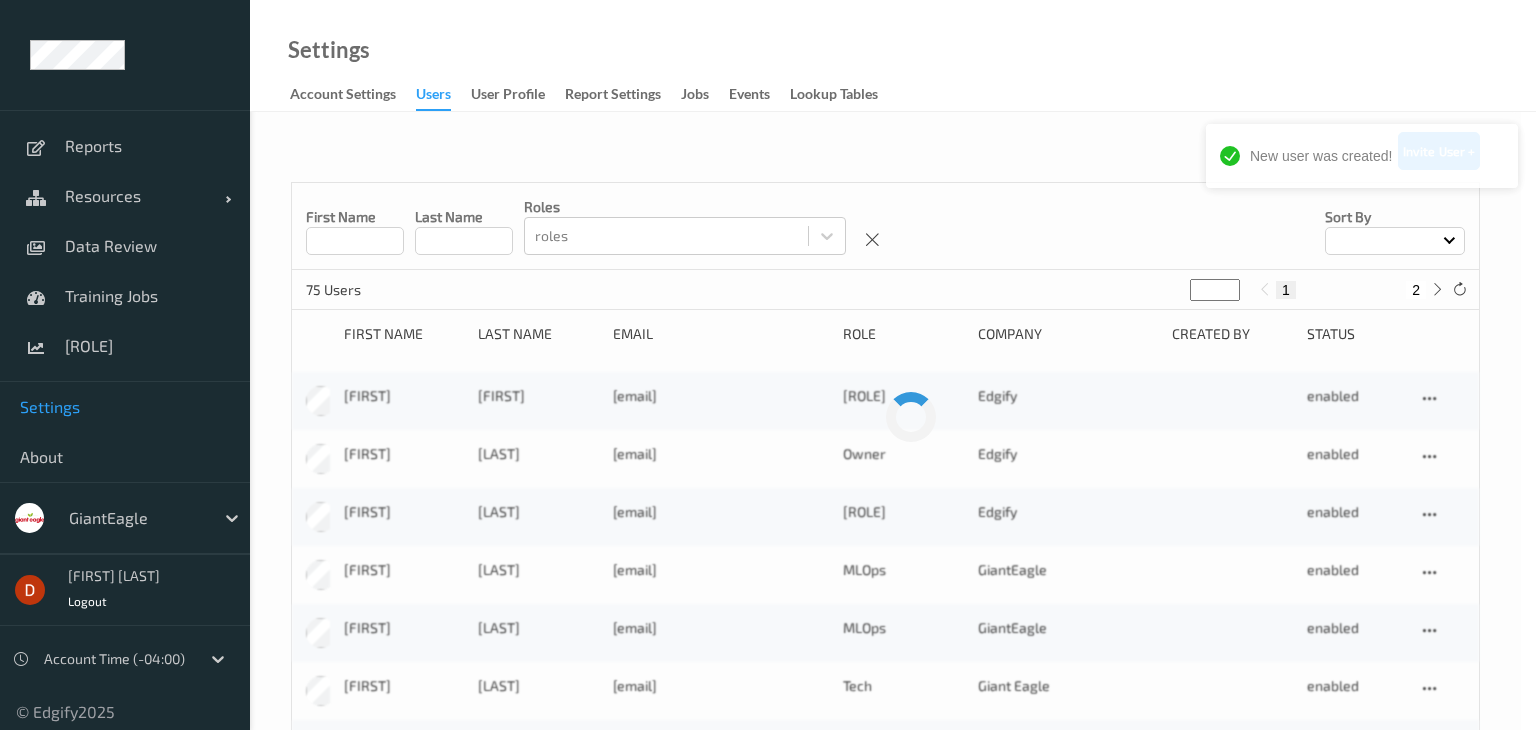 scroll, scrollTop: 0, scrollLeft: 0, axis: both 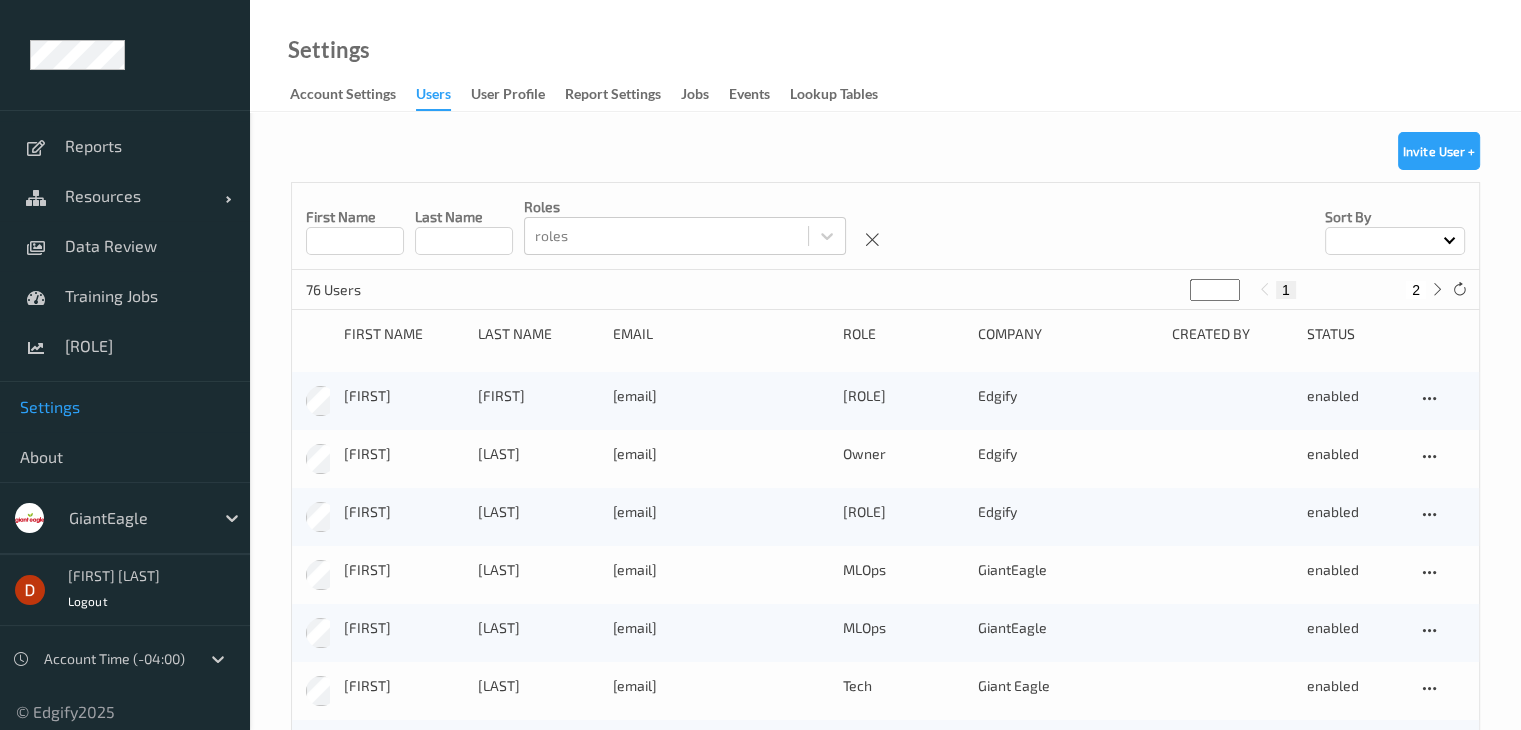 click on "New user was created! Reports Resources Devices Clusters Sites Data Review Training Jobs Models   Settings   About GiantEagle [FIRST] [LAST] Logout Account Time (-04:00) © Edgify  2025 New Dashboard Experience Settings Account Settings users User Profile Report Settings Jobs events Lookup Tables Invite User + First Name Last Name roles roles Sort by 76 Users *  1   2  First Name Last Name Email Role Company Created By Status [FIRST] [LAST] [EMAIL] [ROLE] Edgify enabled [FIRST] [EMAIL] [ROLE] Edgify enabled [FIRST] [EMAIL] [ROLE] Edgify enabled [EMAIL] [ROLE] GiantEagle enabled [EMAIL] [ROLE] GiantEagle enabled [EMAIL] [ROLE] Giant Eagle enabled [FIRST] [FIRST] [EMAIL] [ROLE] Isahit enabled [EMAIL] [ROLE] Giant Eagle enabled [EMAIL] [ROLE] Giant Eagle enabled [FIRST] [LAST]" at bounding box center (760, 1601) 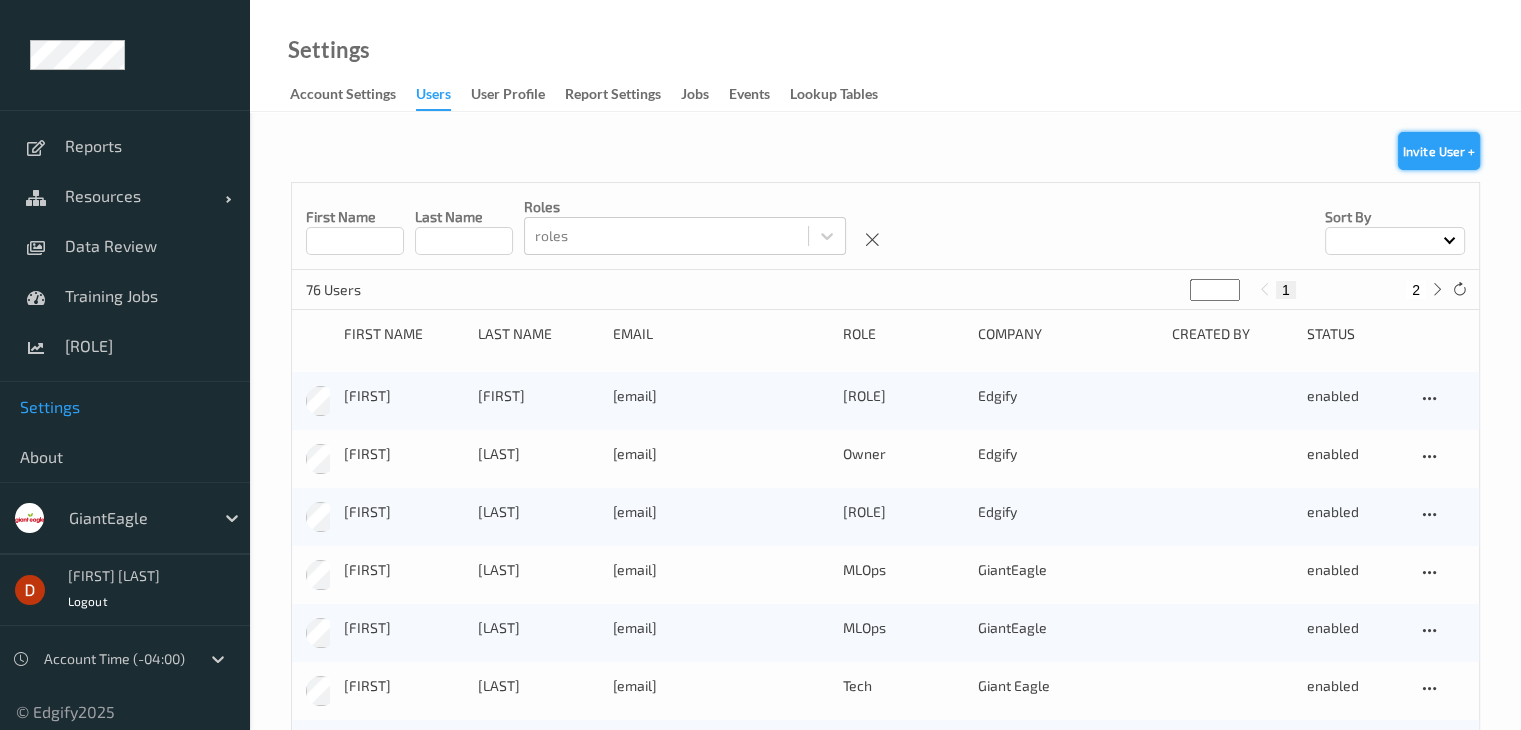 click on "Invite User +" at bounding box center (1439, 151) 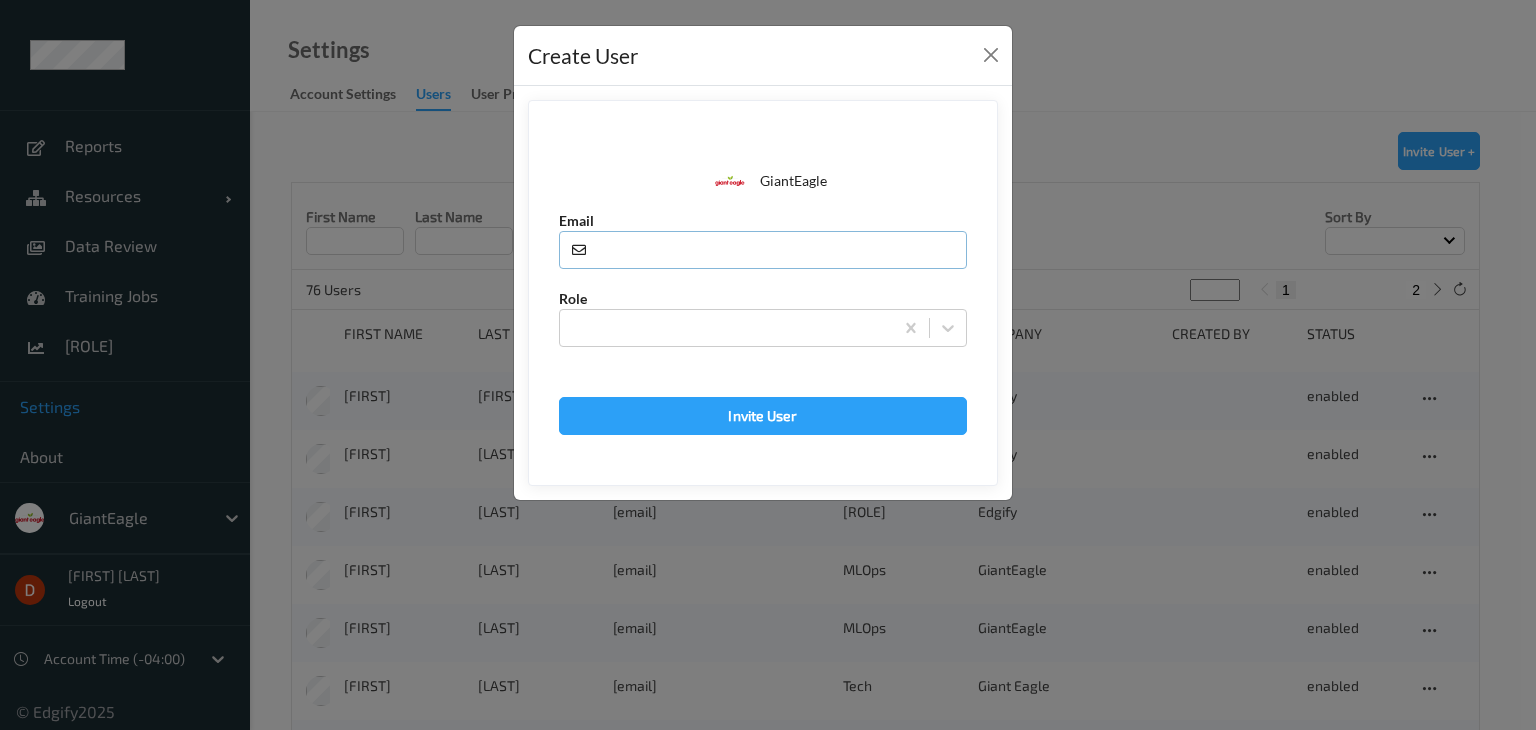 click at bounding box center [763, 250] 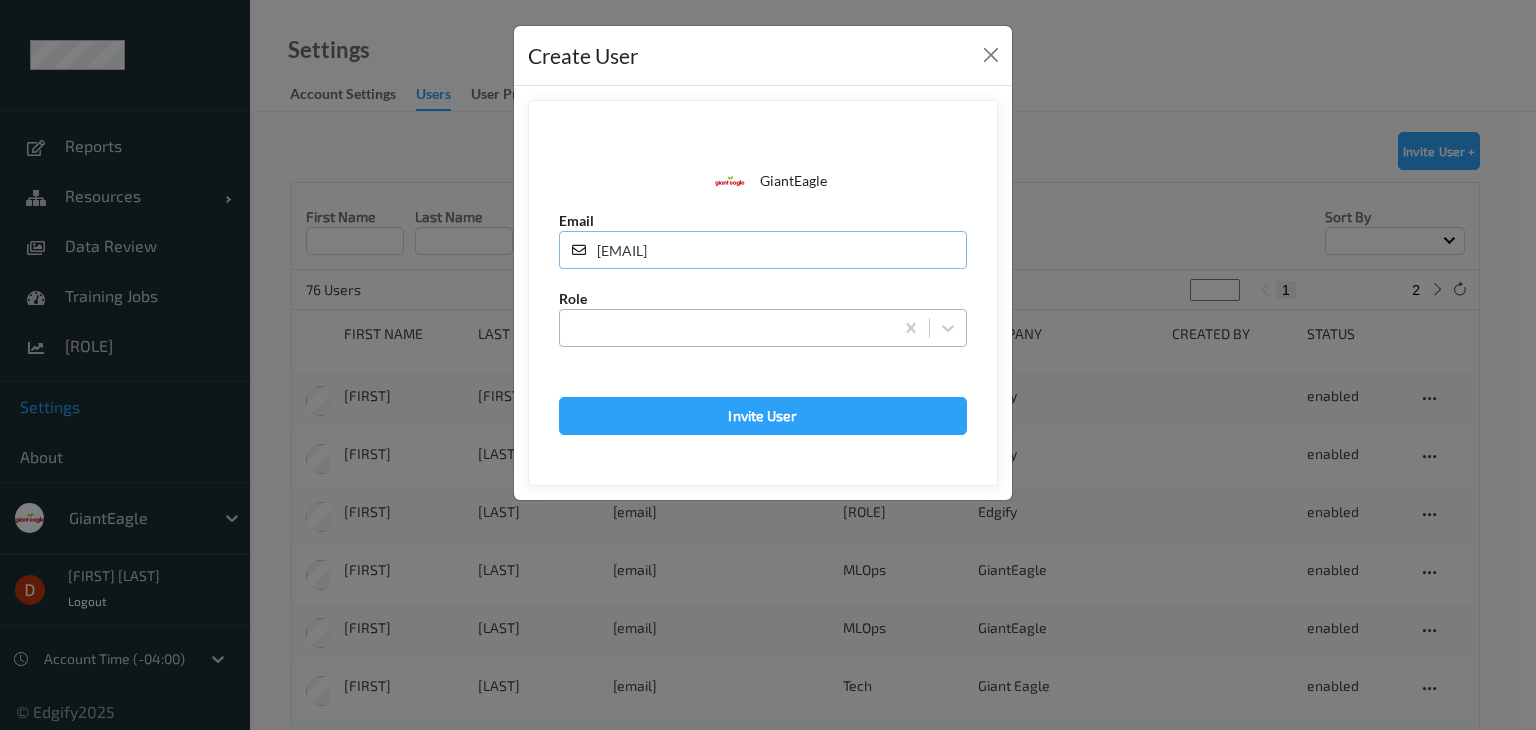 type on "[EMAIL]" 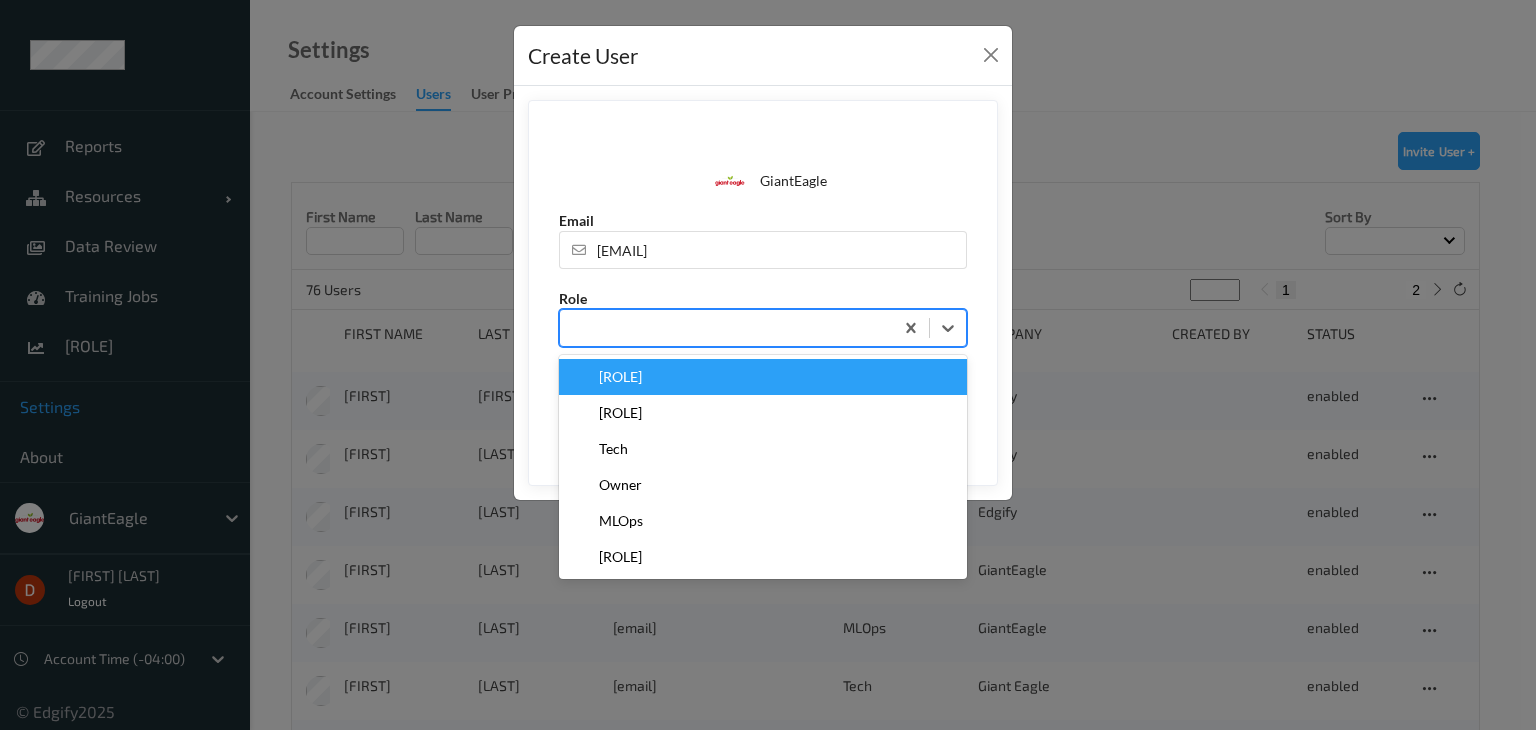 click at bounding box center (726, 328) 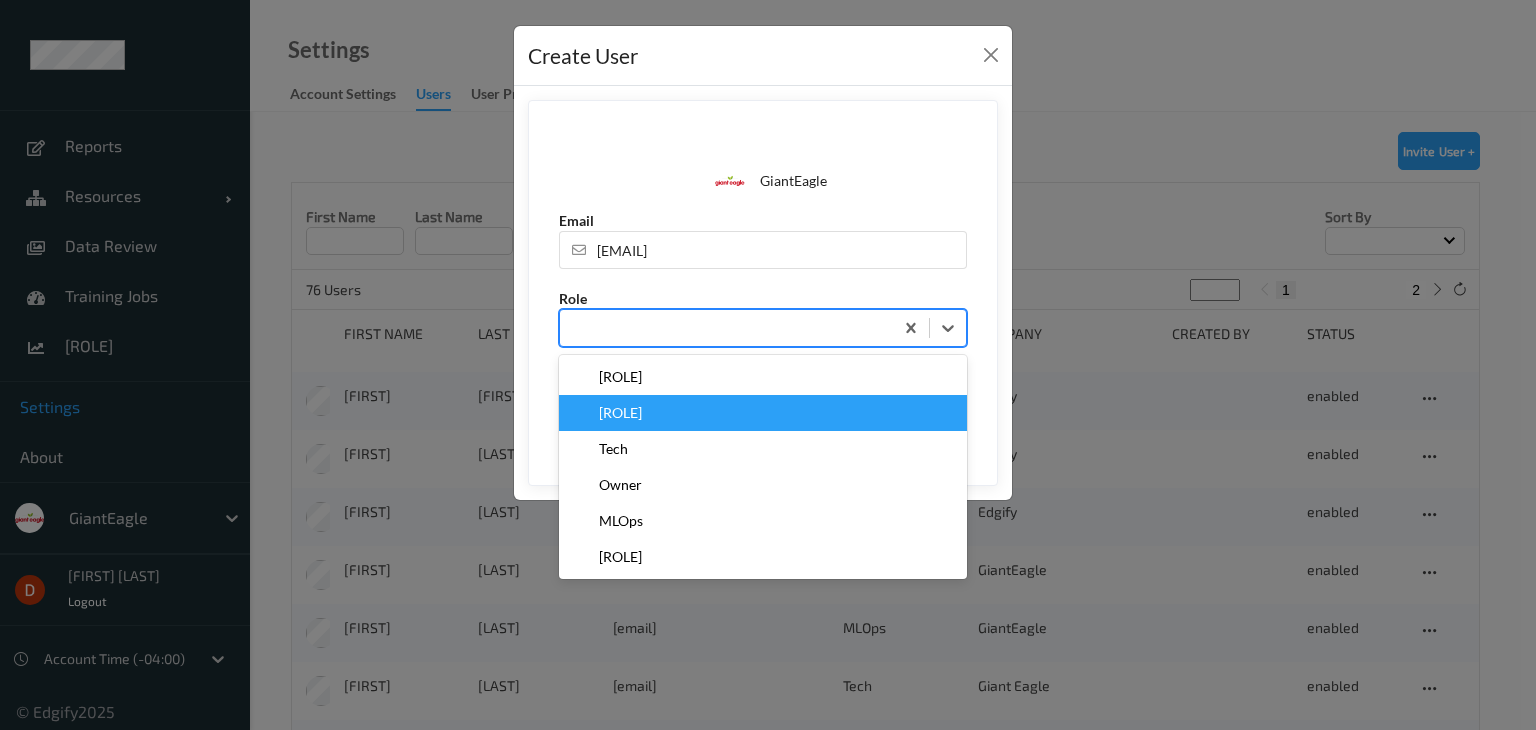 click on "[ROLE]" at bounding box center (763, 413) 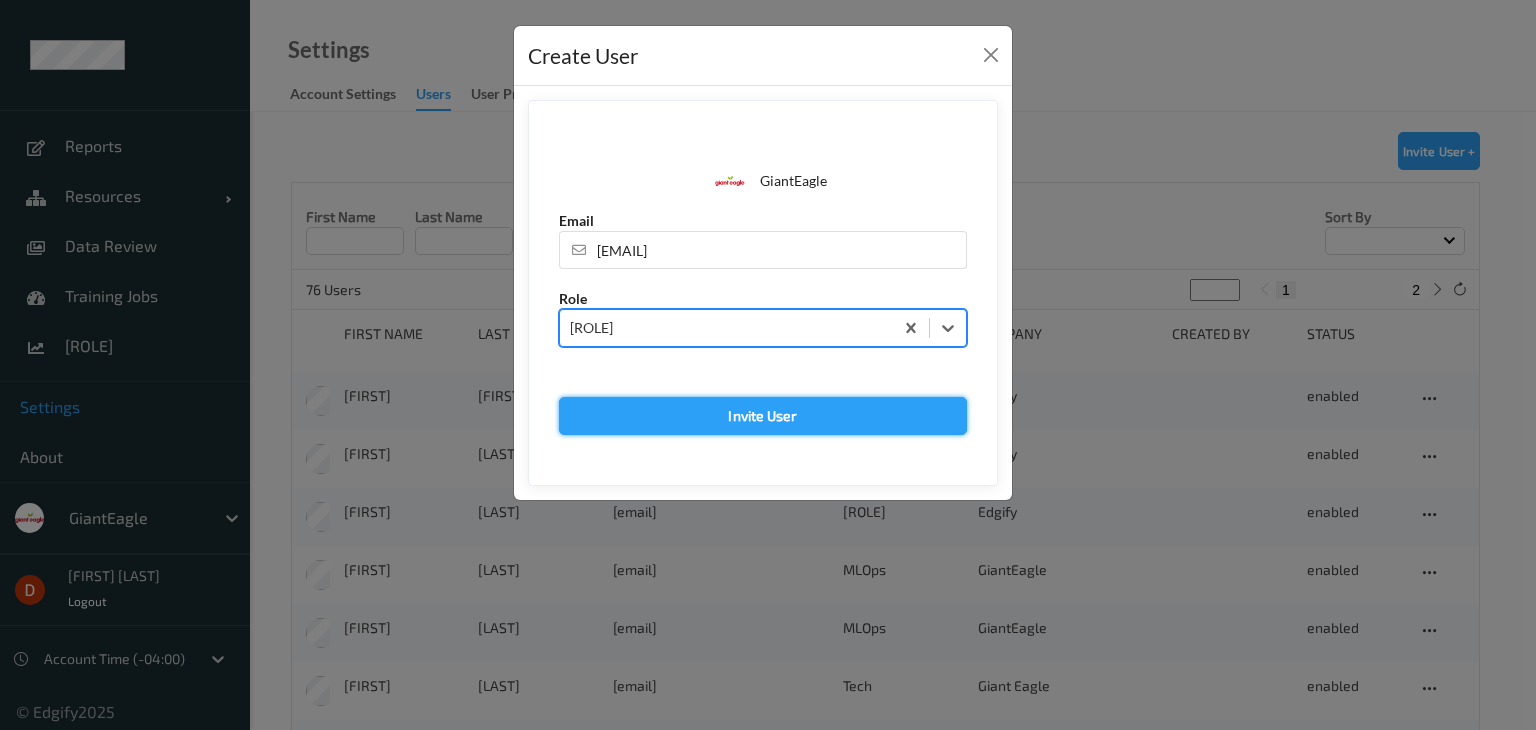 click on "Invite User" at bounding box center (763, 416) 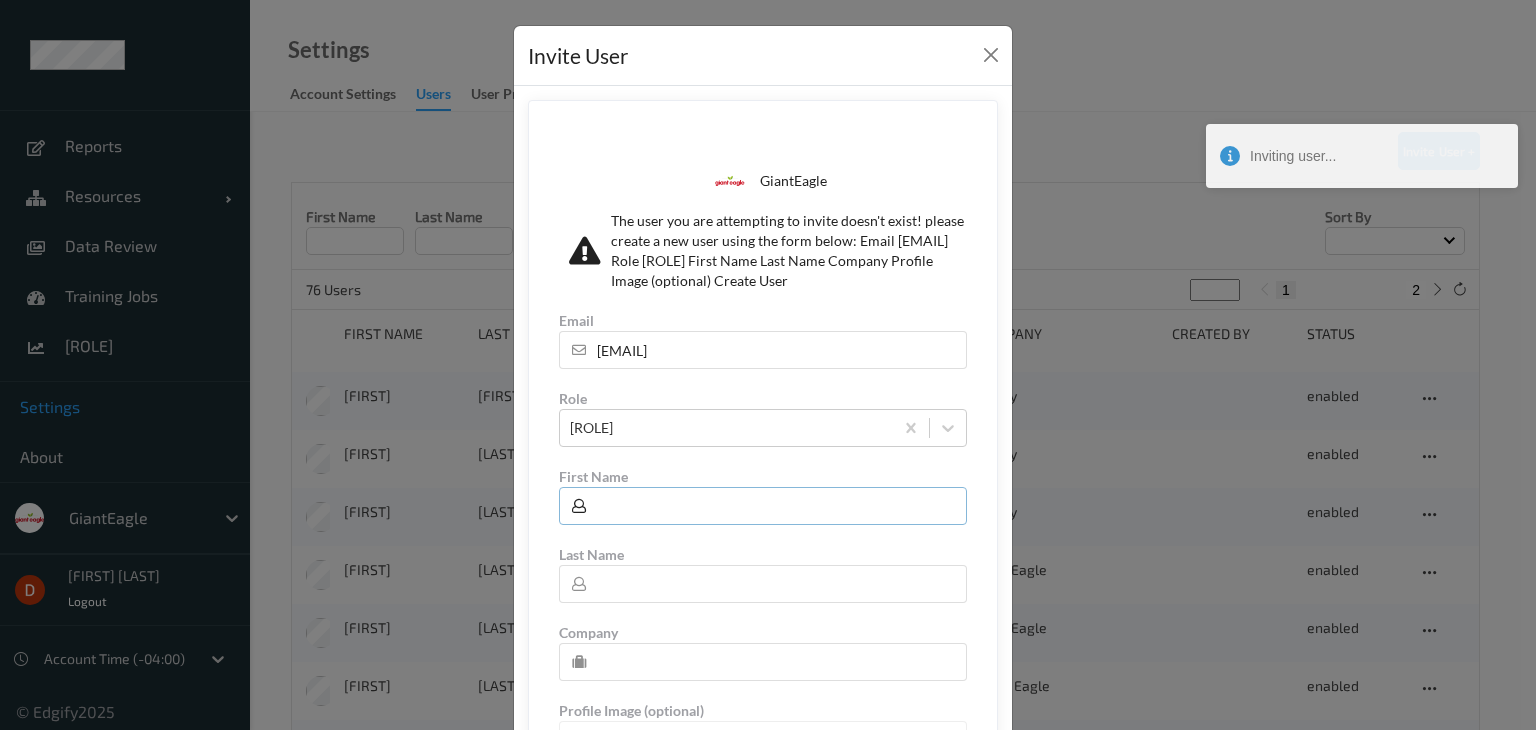click at bounding box center [763, 506] 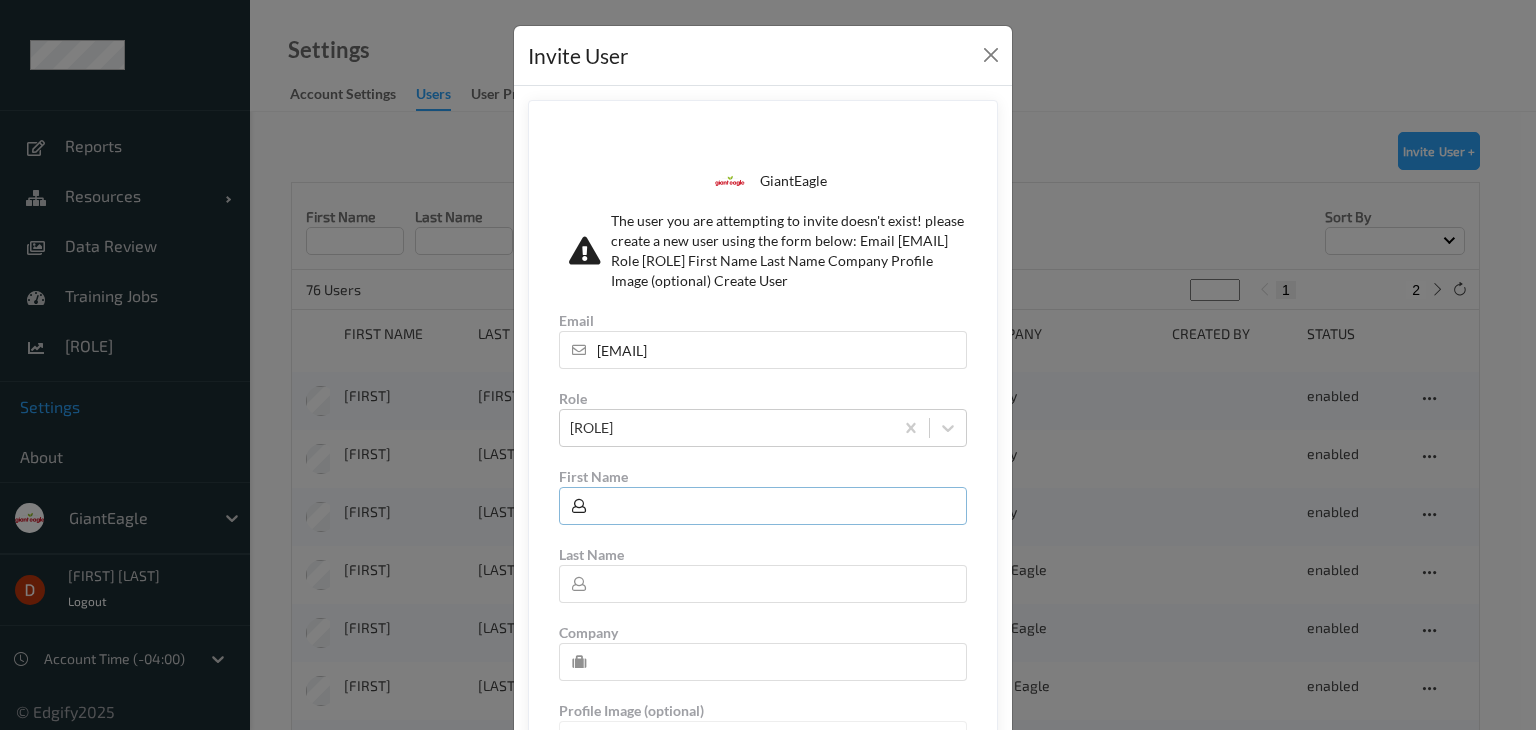 paste on "[FIRST]" 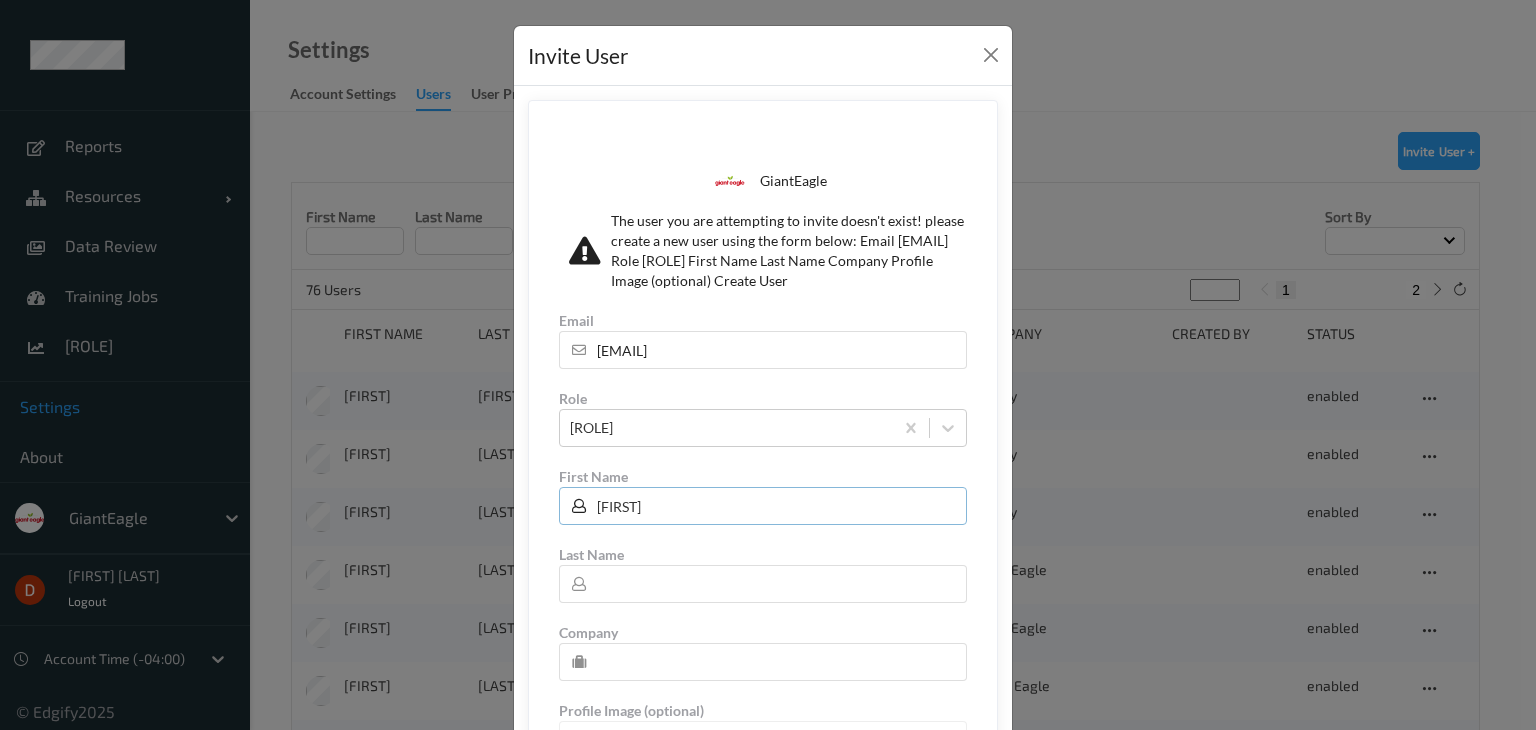 type on "[FIRST]" 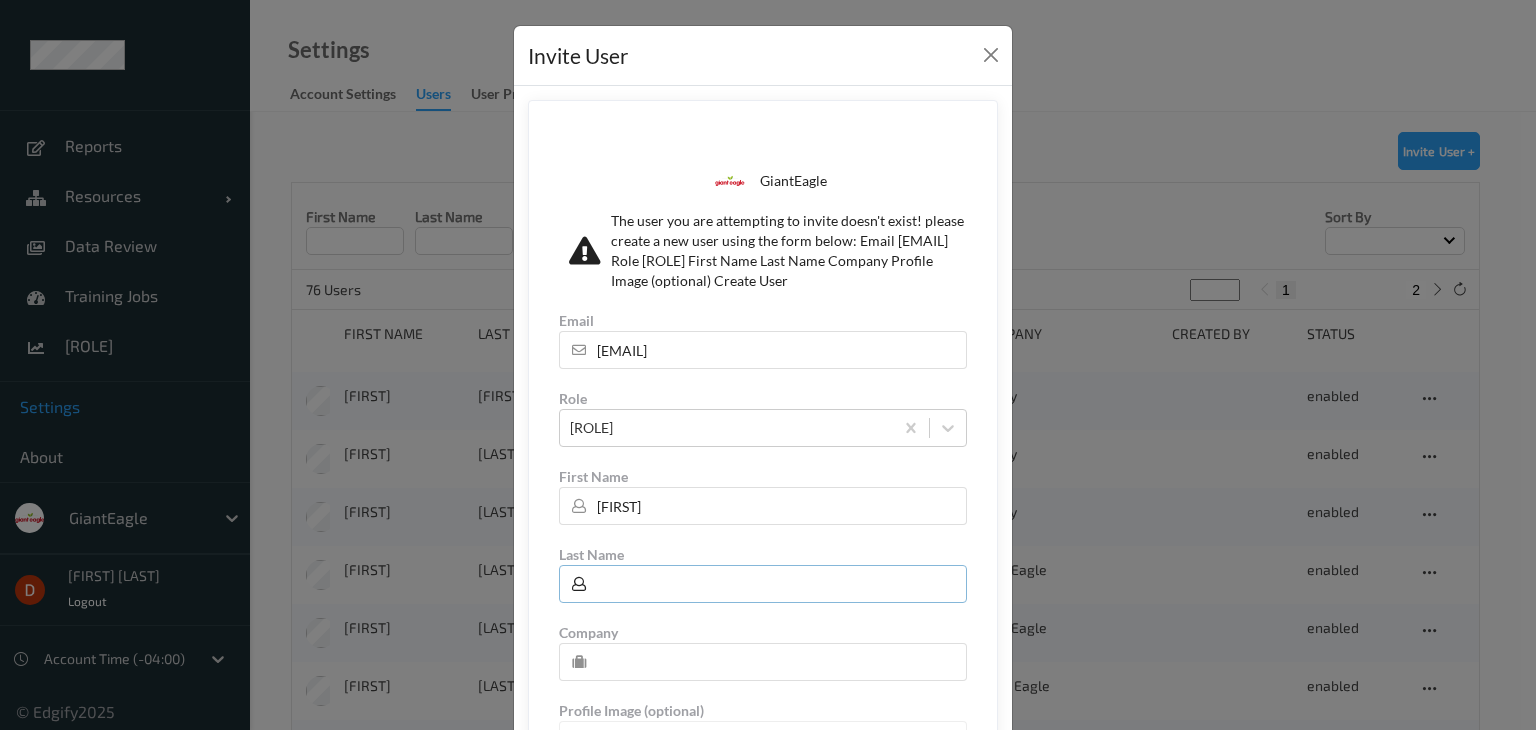 click at bounding box center (763, 584) 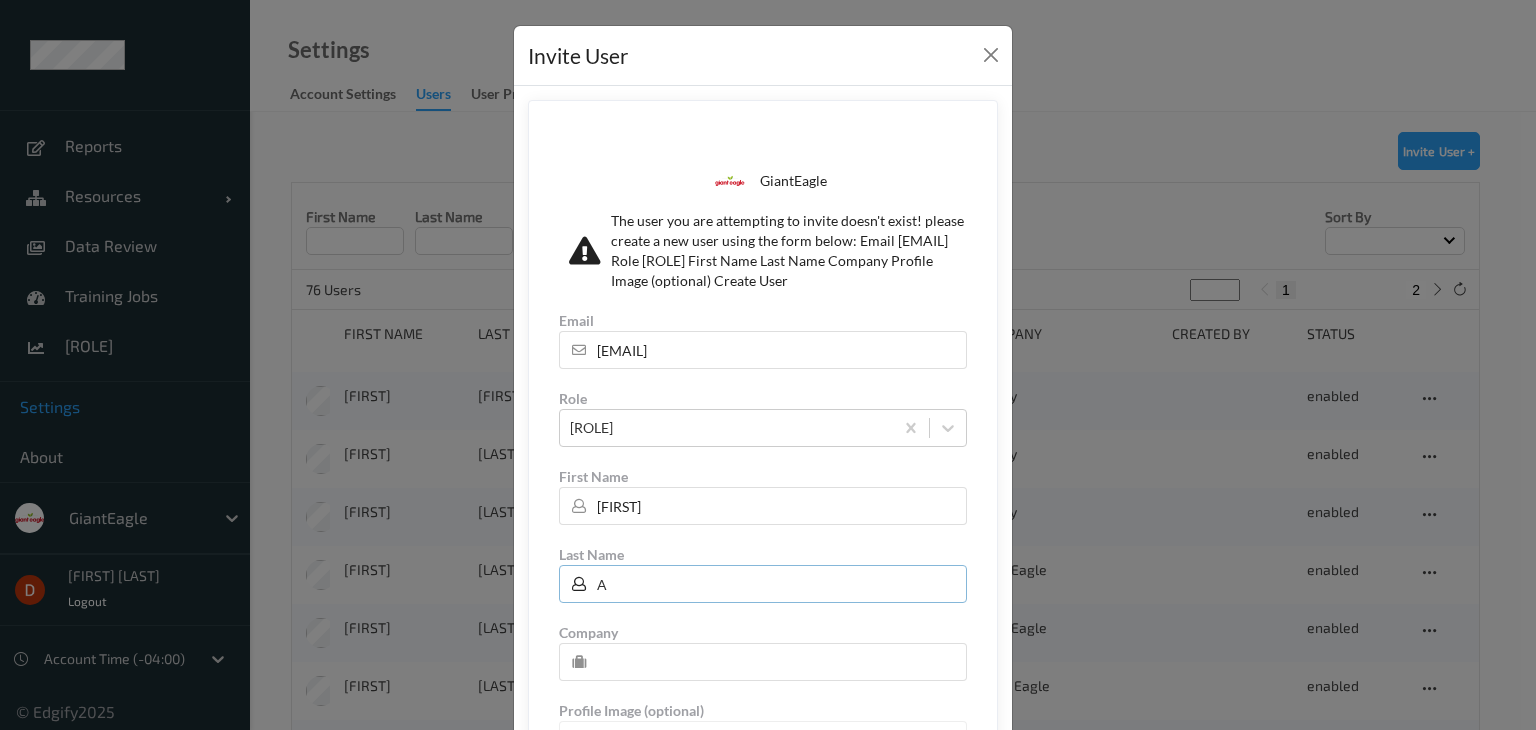 type on "A" 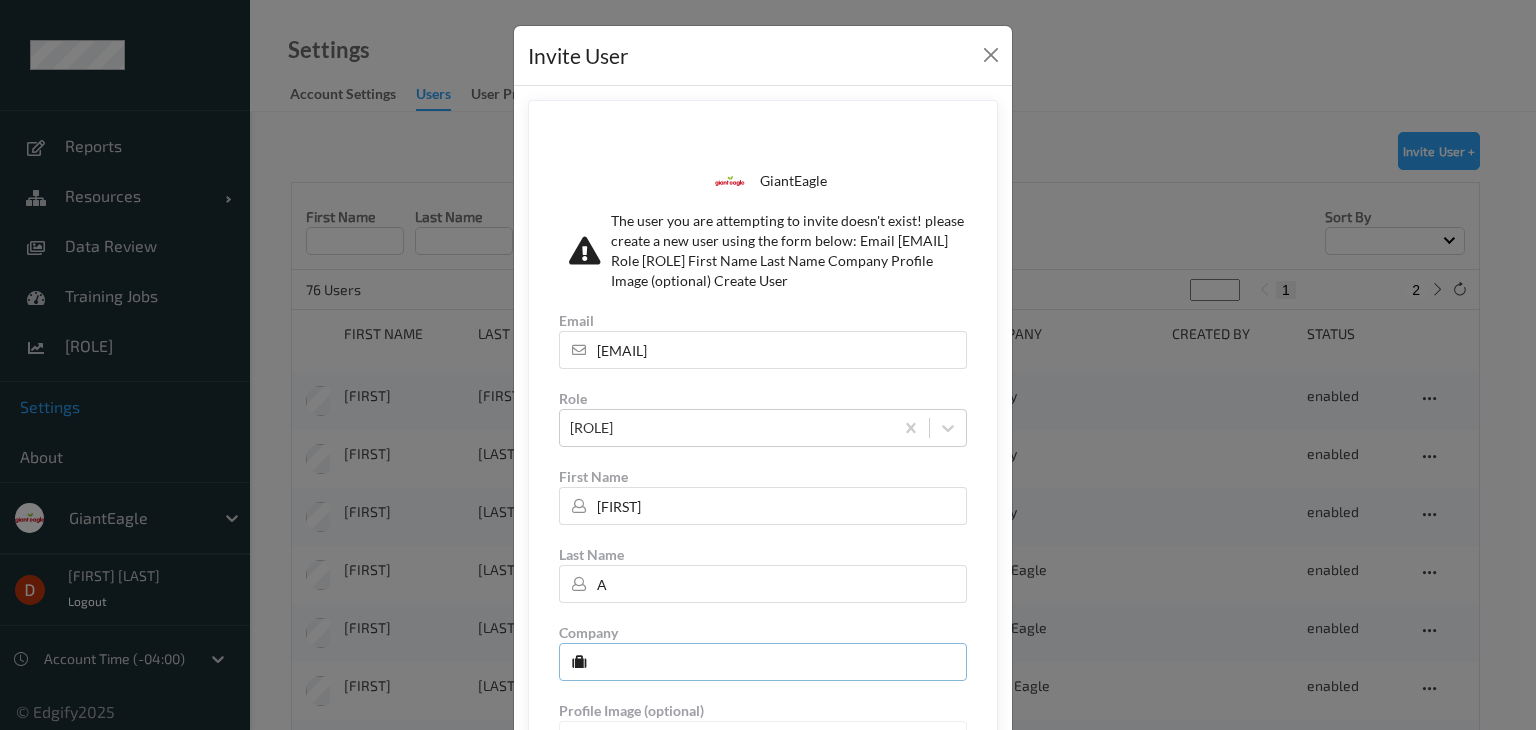 click at bounding box center (763, 662) 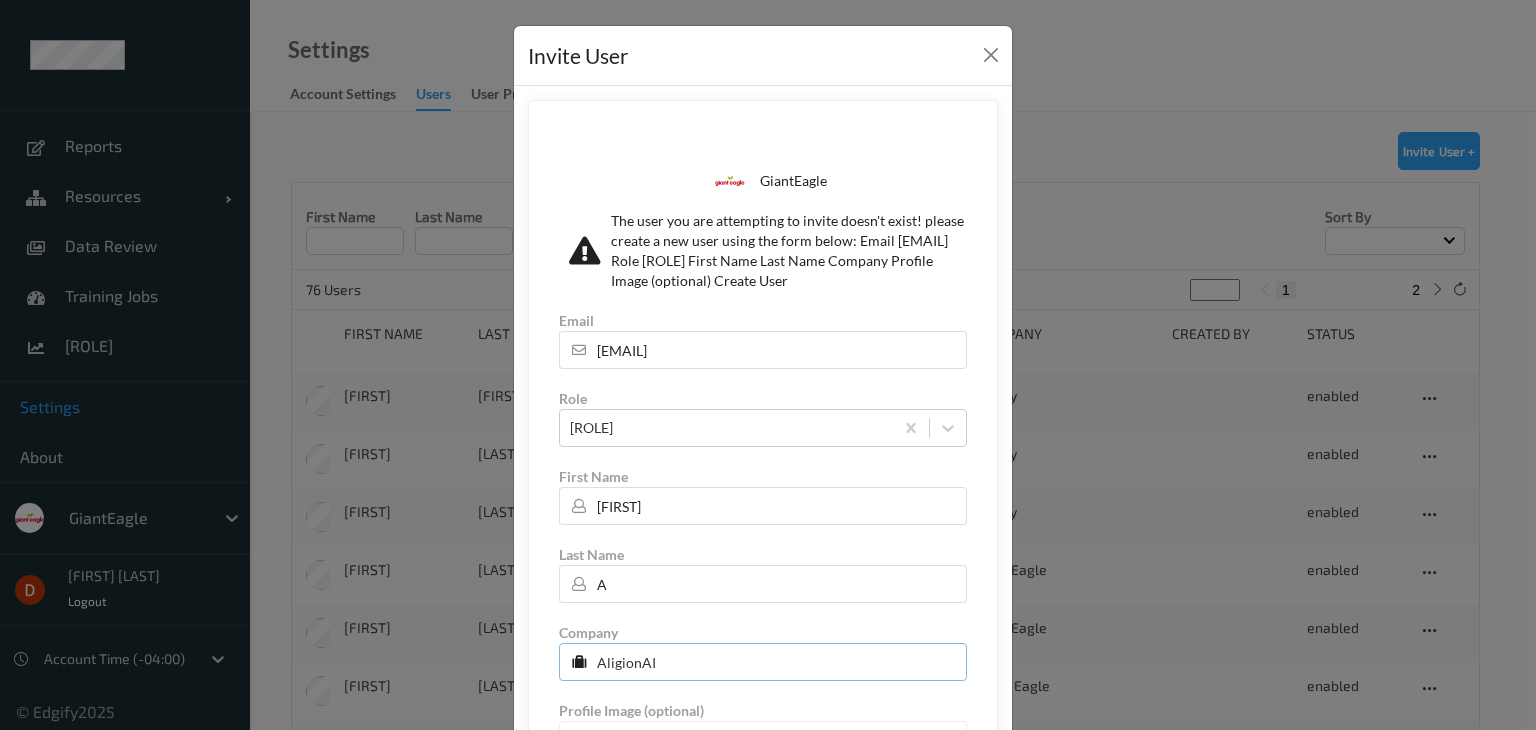 scroll, scrollTop: 158, scrollLeft: 0, axis: vertical 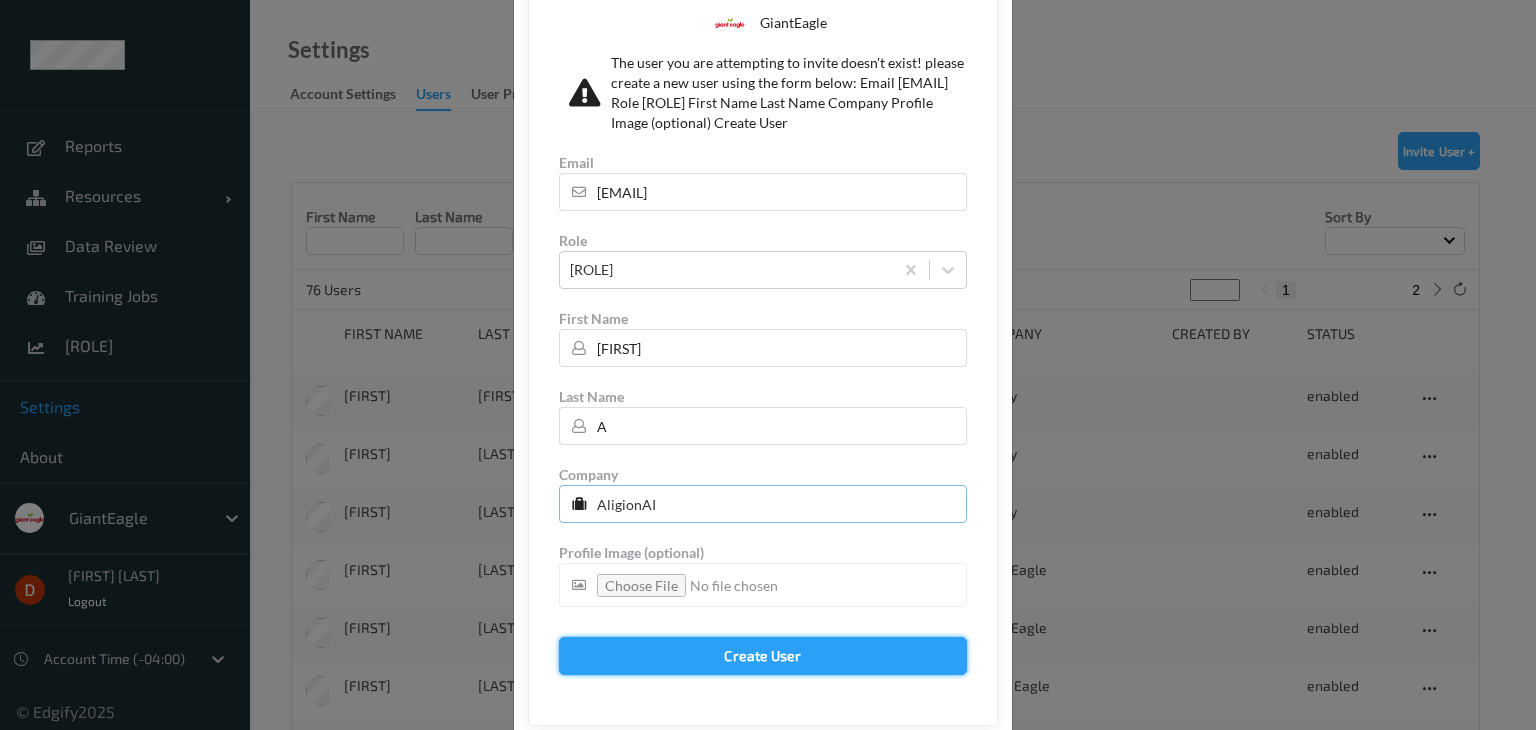 type on "AligionAI" 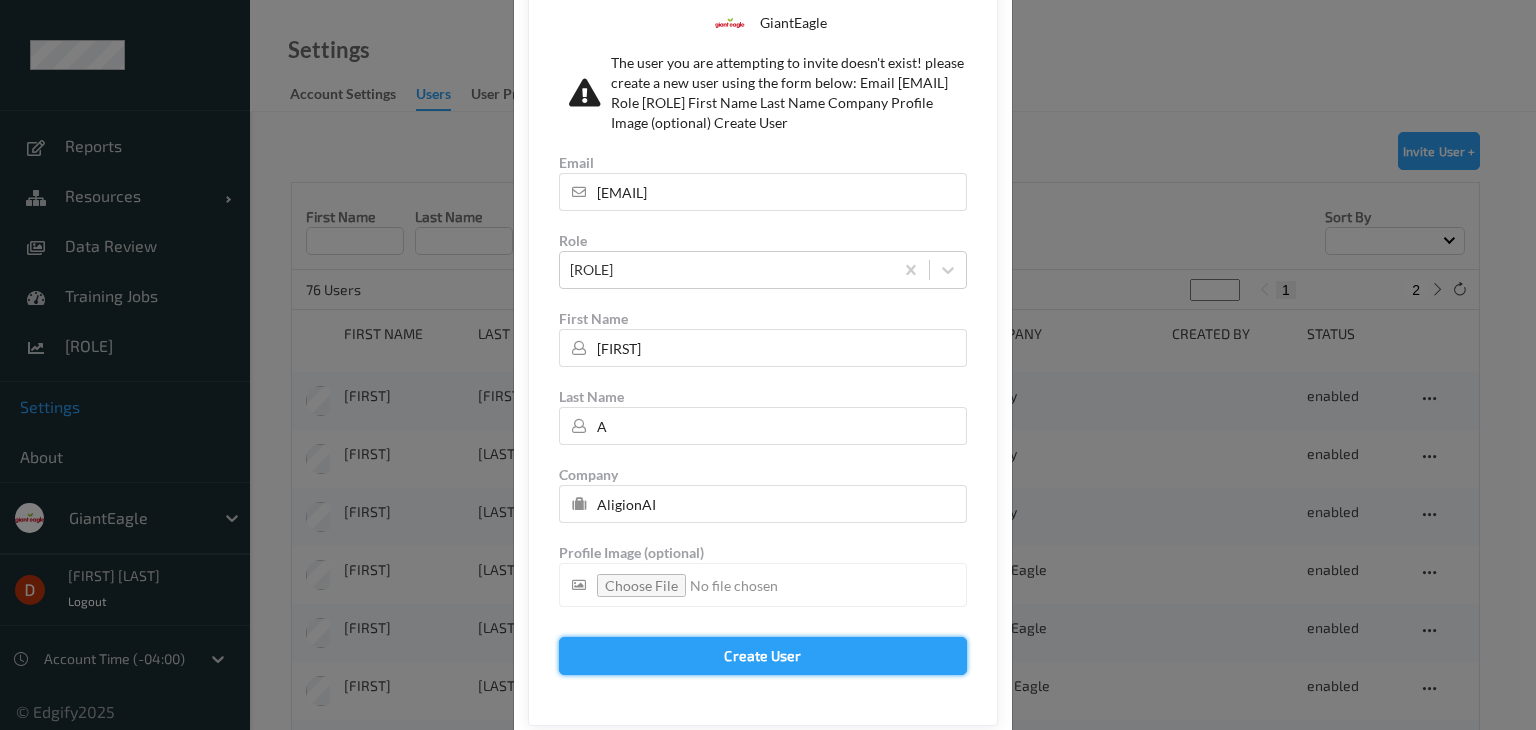 click on "Create User" at bounding box center [763, 656] 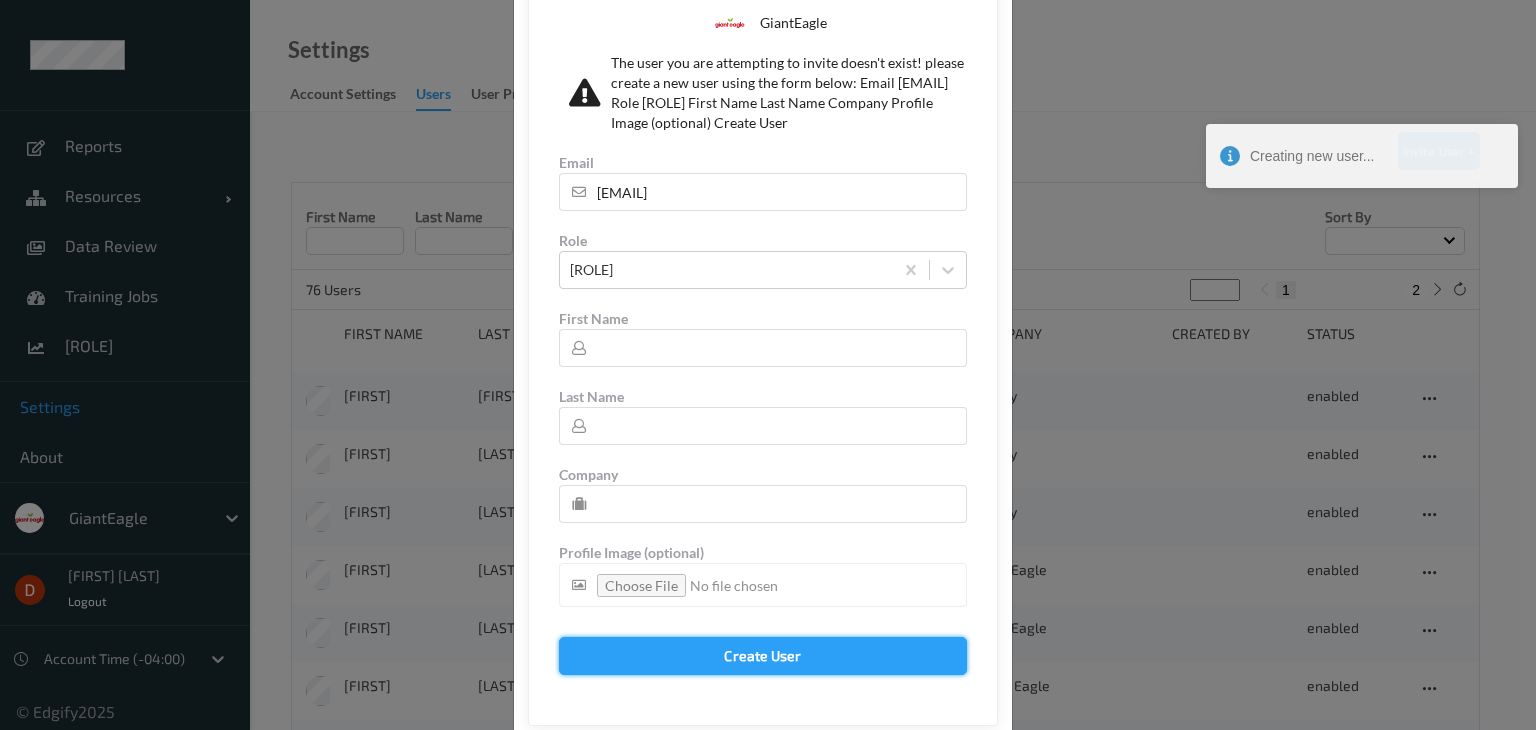 scroll, scrollTop: 0, scrollLeft: 0, axis: both 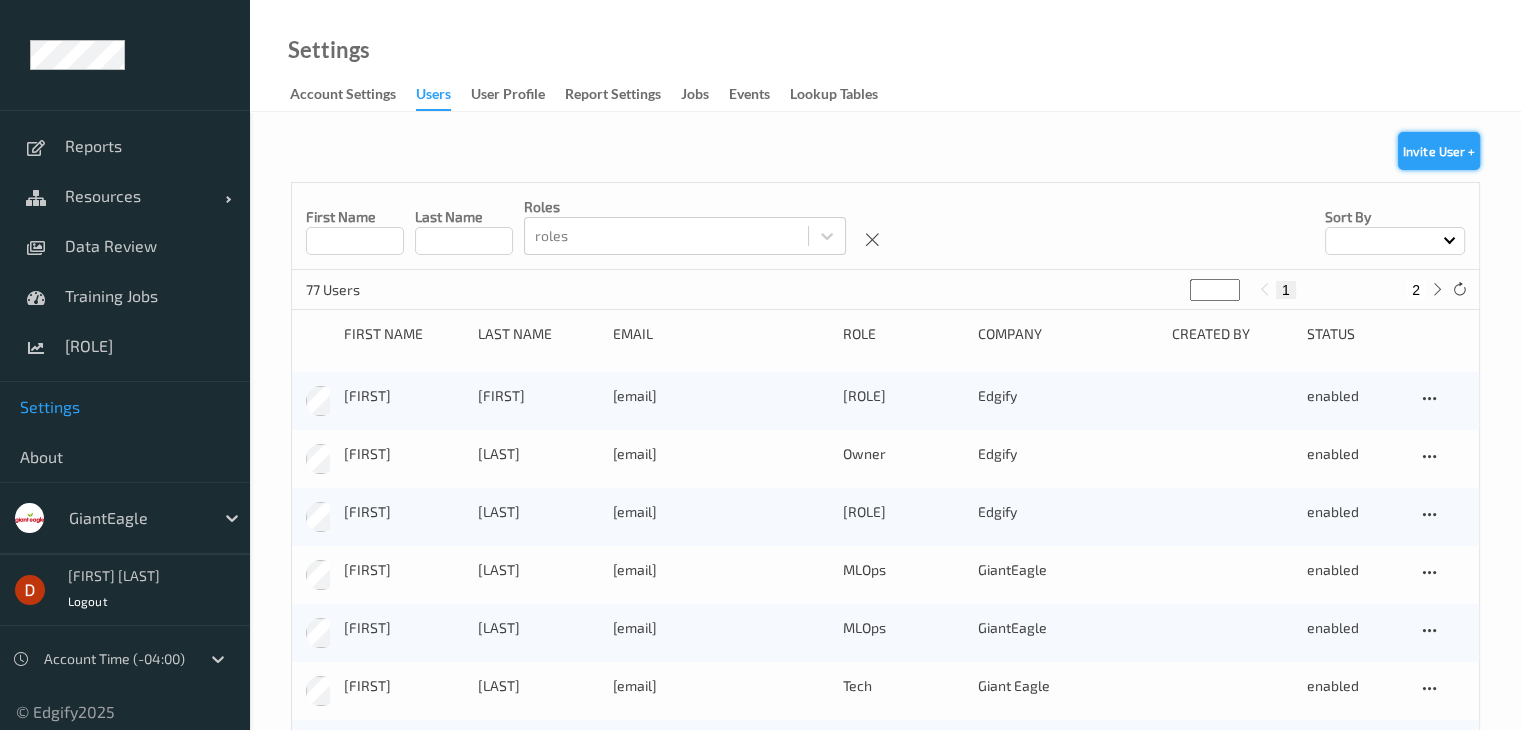 click on "Invite User +" at bounding box center (1439, 151) 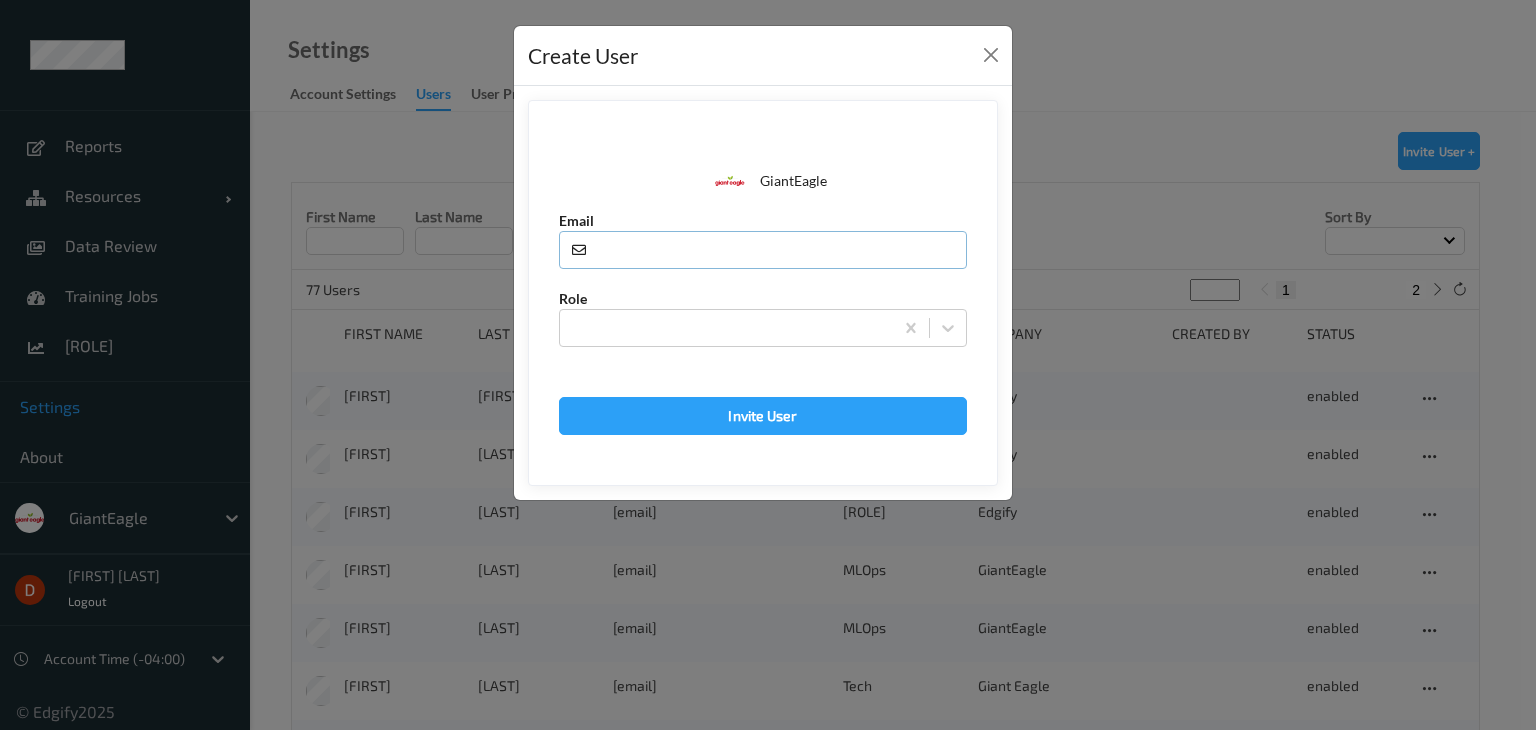 click at bounding box center [763, 250] 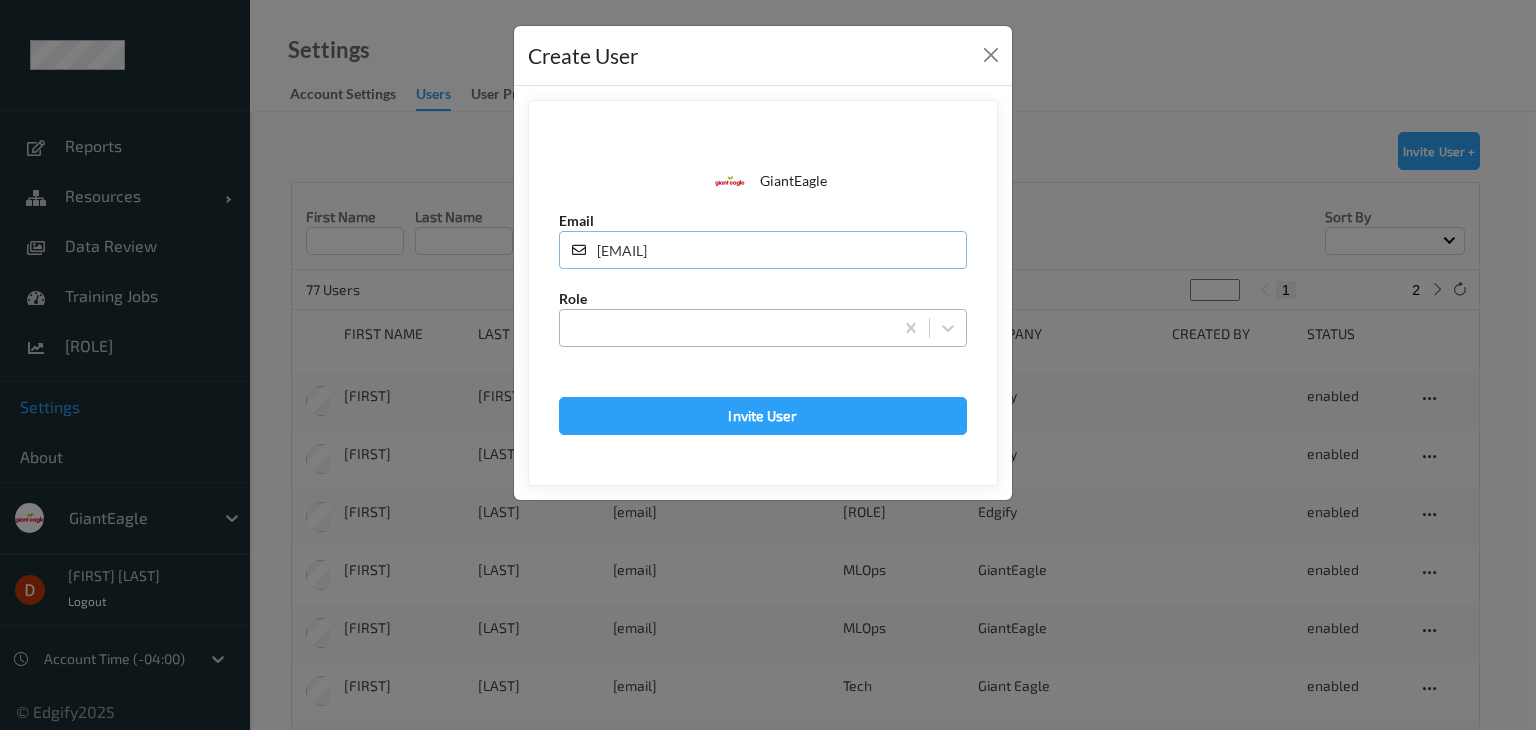 type on "[EMAIL]" 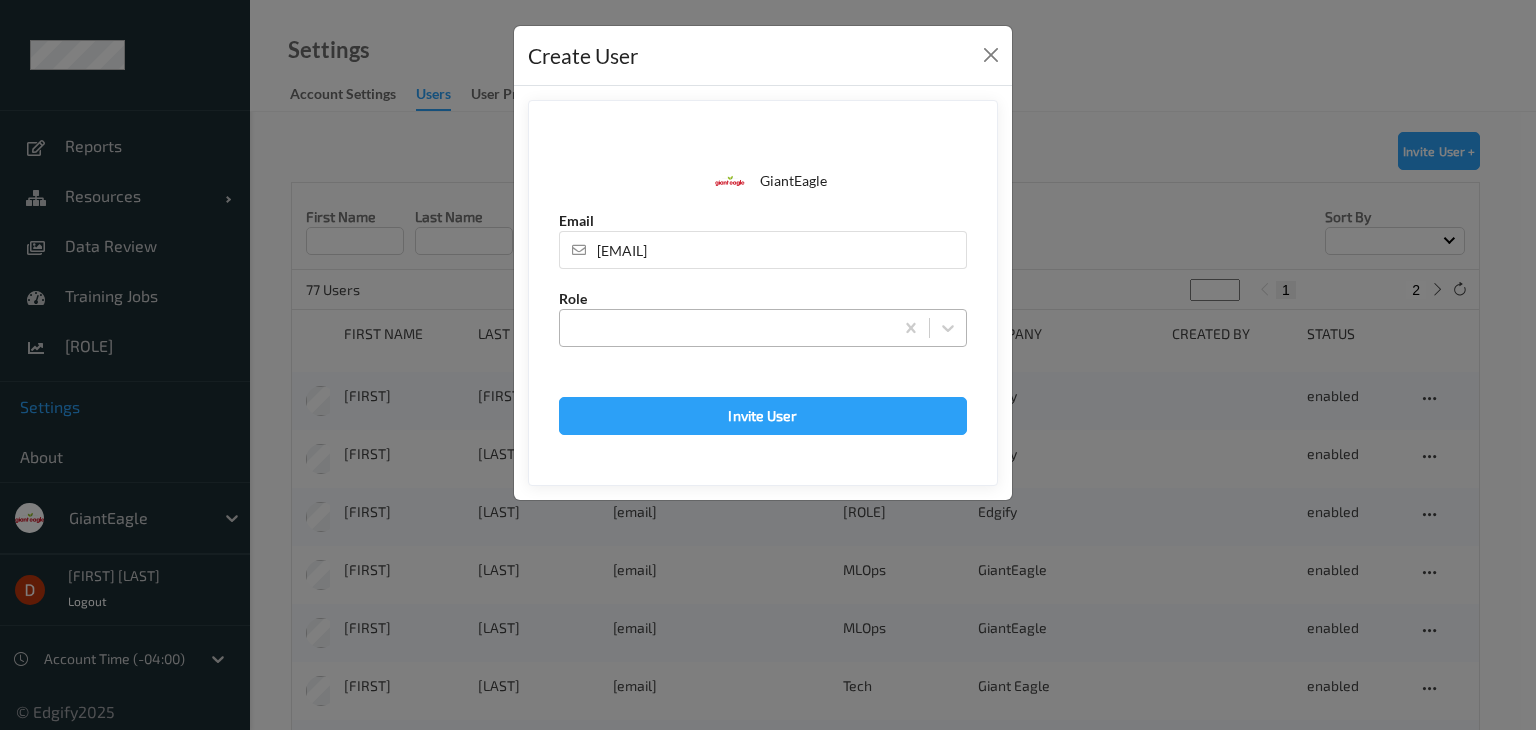 click at bounding box center (726, 328) 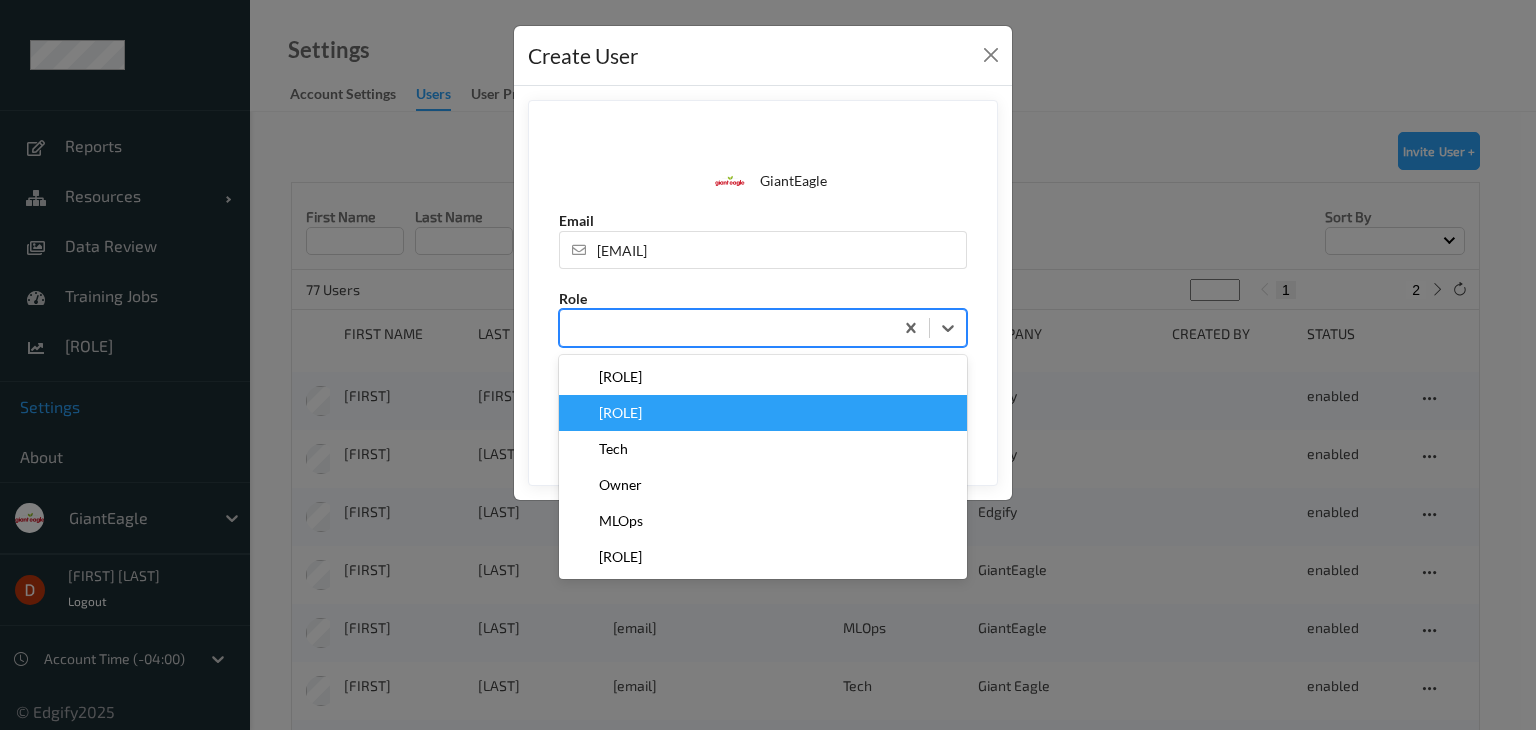 click on "[ROLE]" at bounding box center (763, 413) 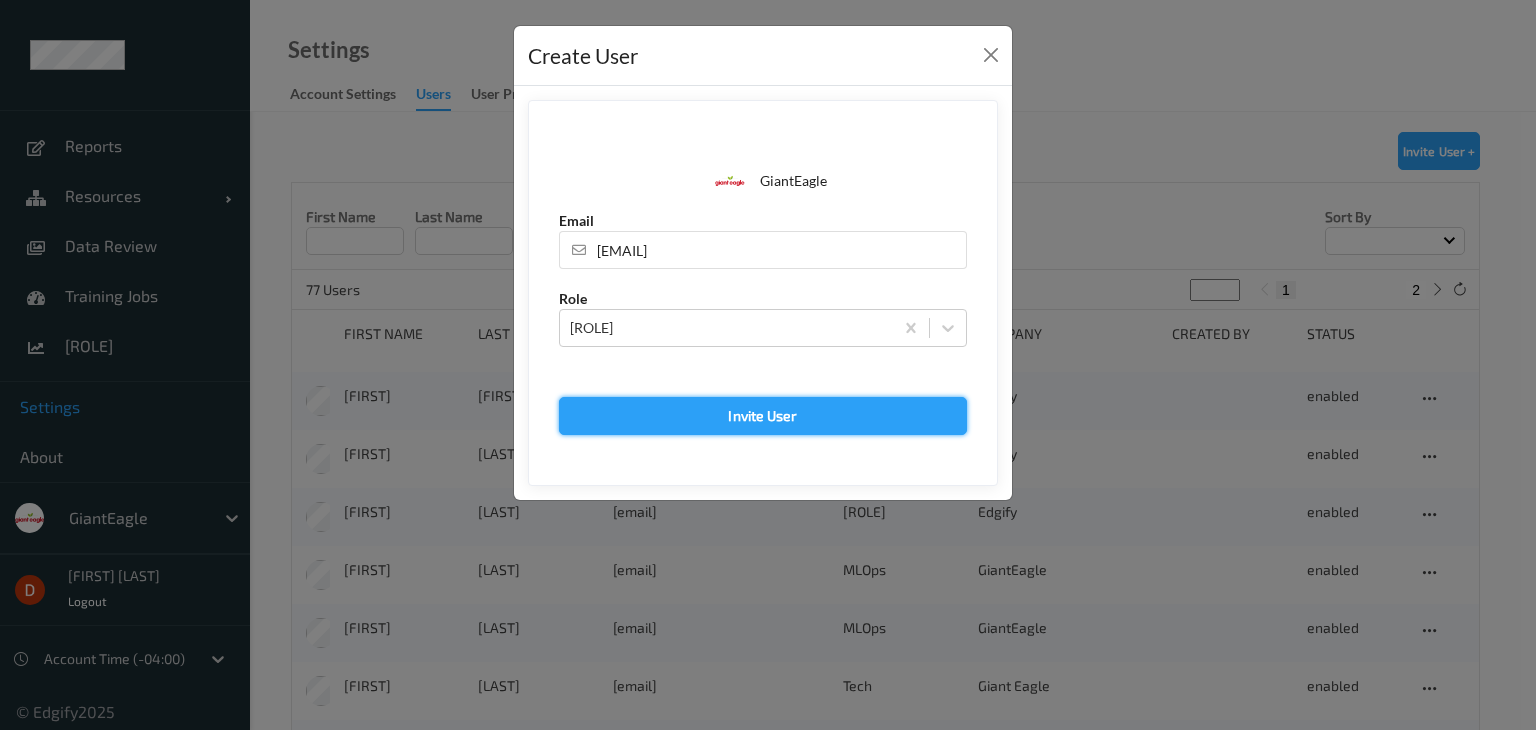 click on "Invite User" at bounding box center (763, 416) 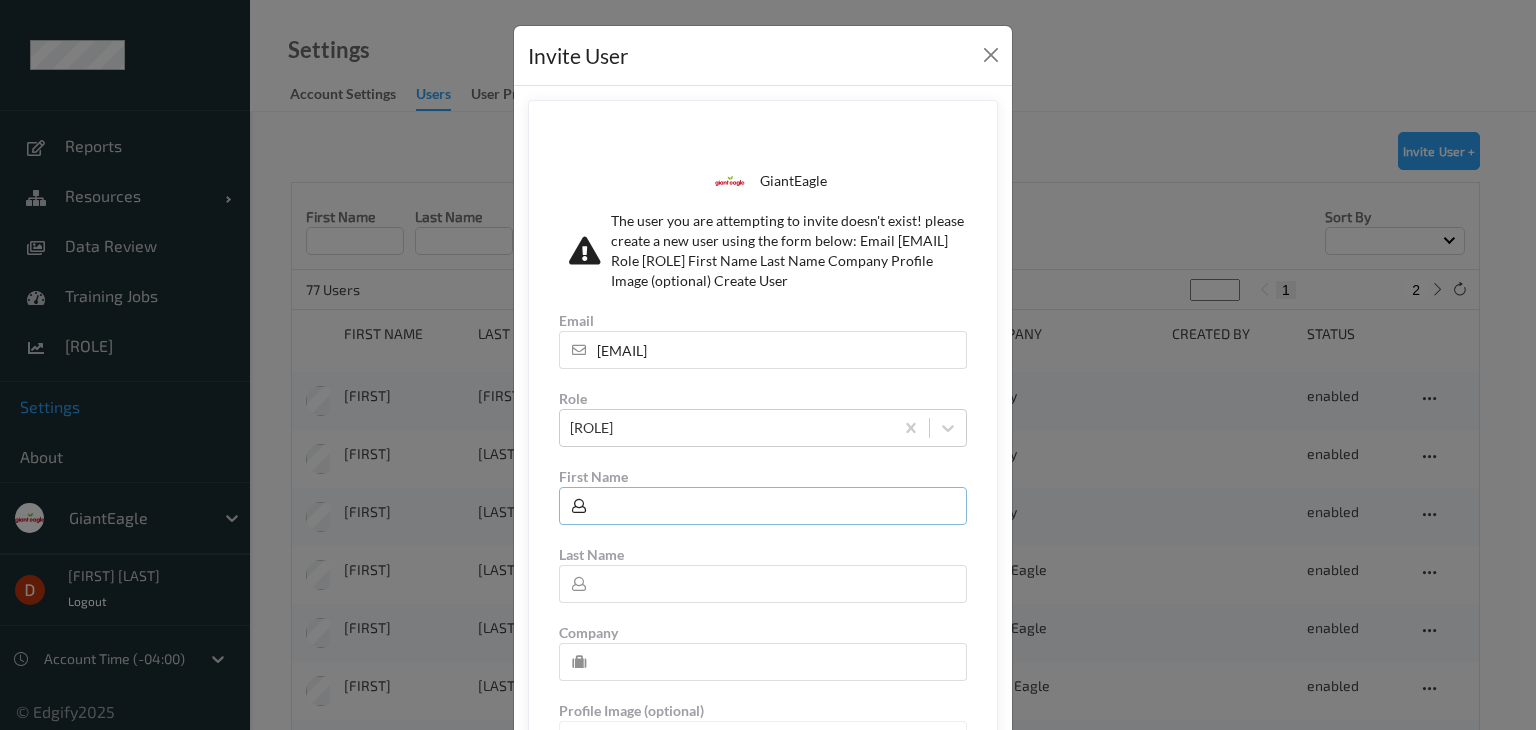 click at bounding box center [763, 506] 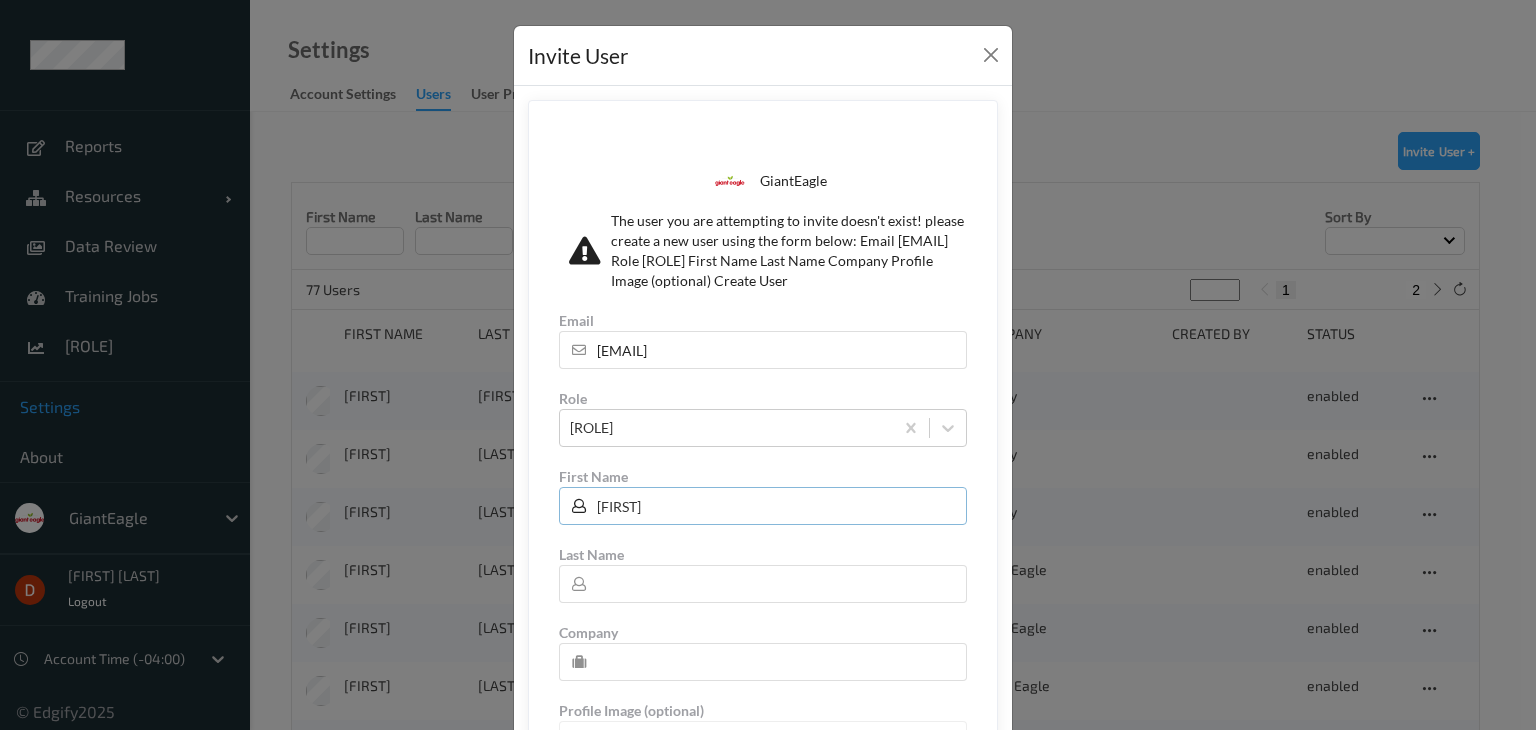 type on "[FIRST]" 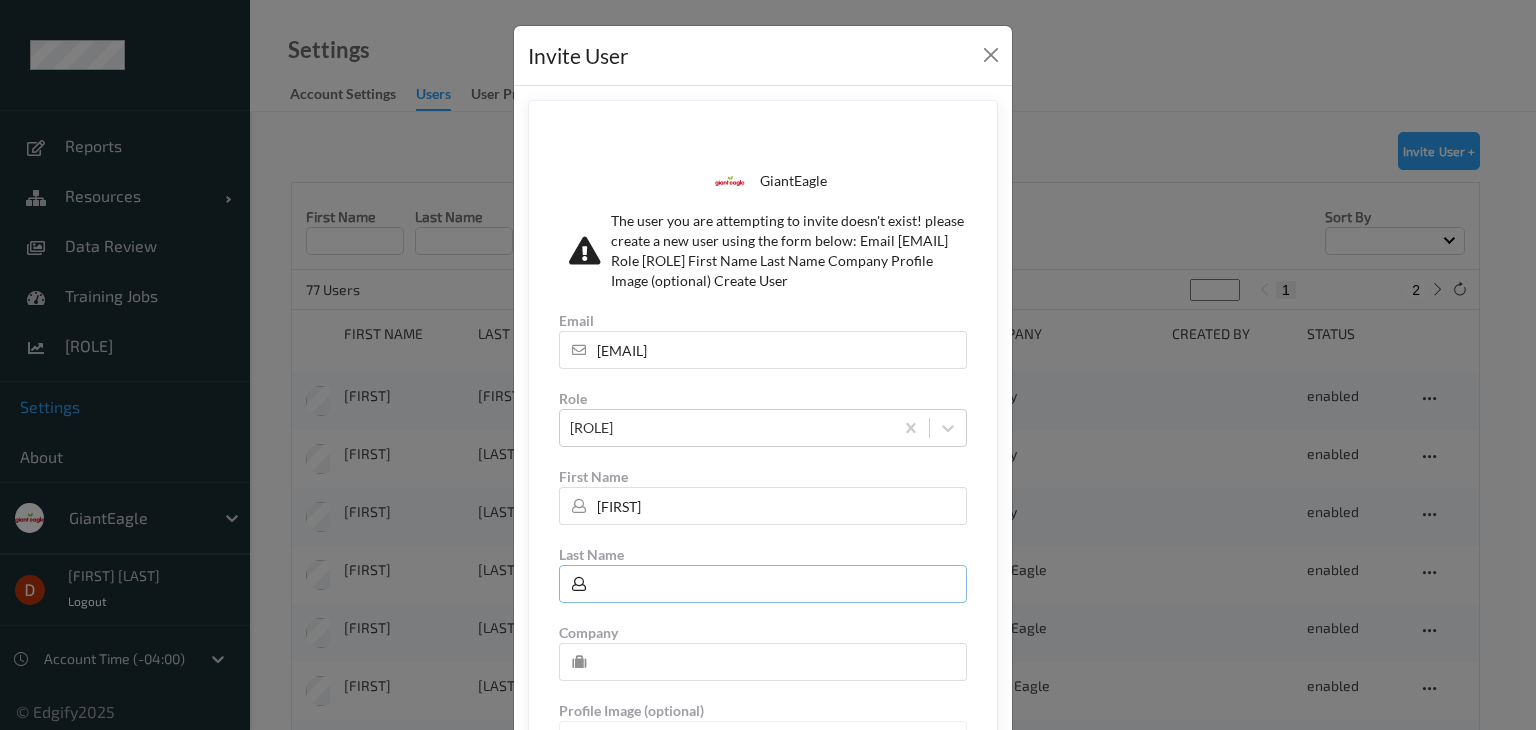 click at bounding box center (763, 584) 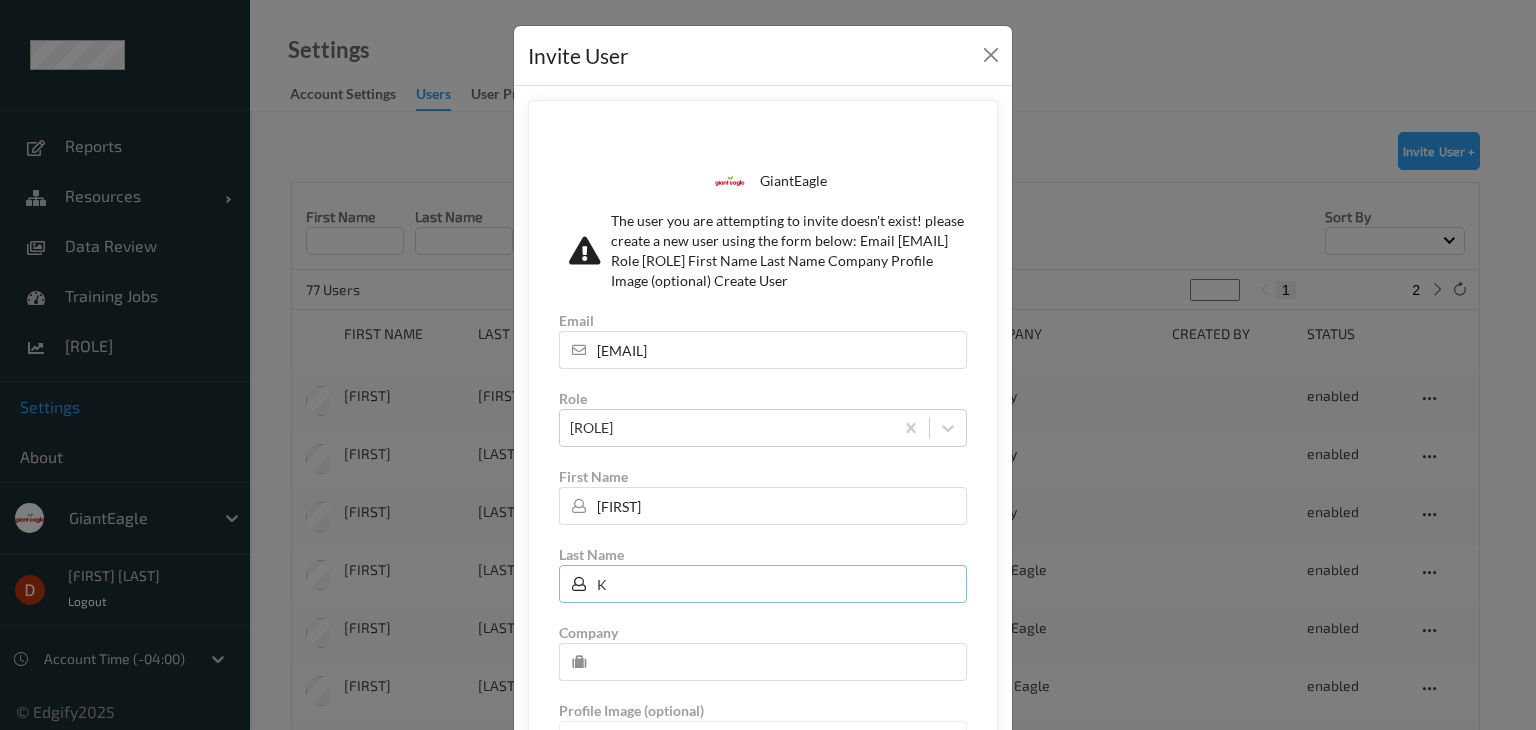 type on "K" 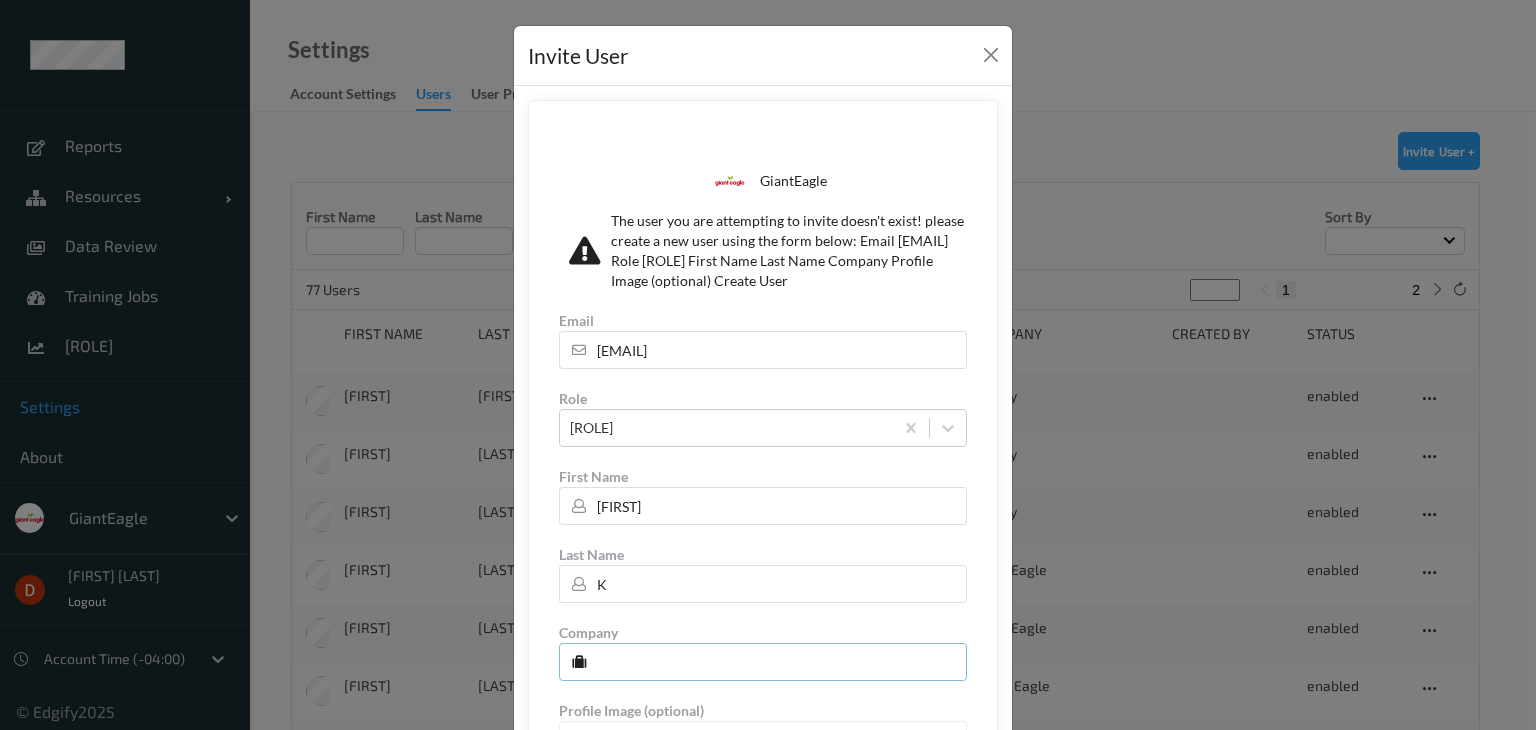 click at bounding box center [763, 662] 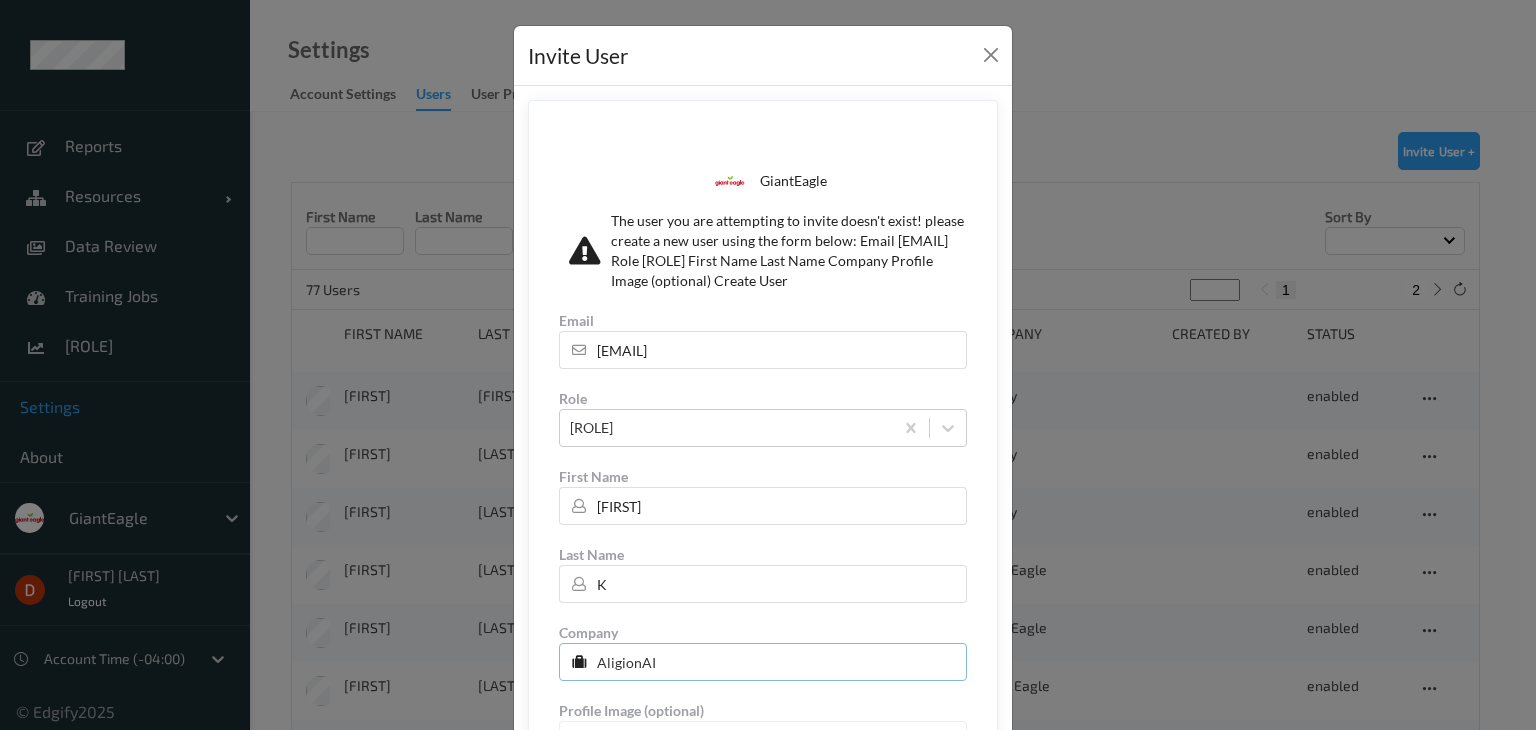 scroll, scrollTop: 158, scrollLeft: 0, axis: vertical 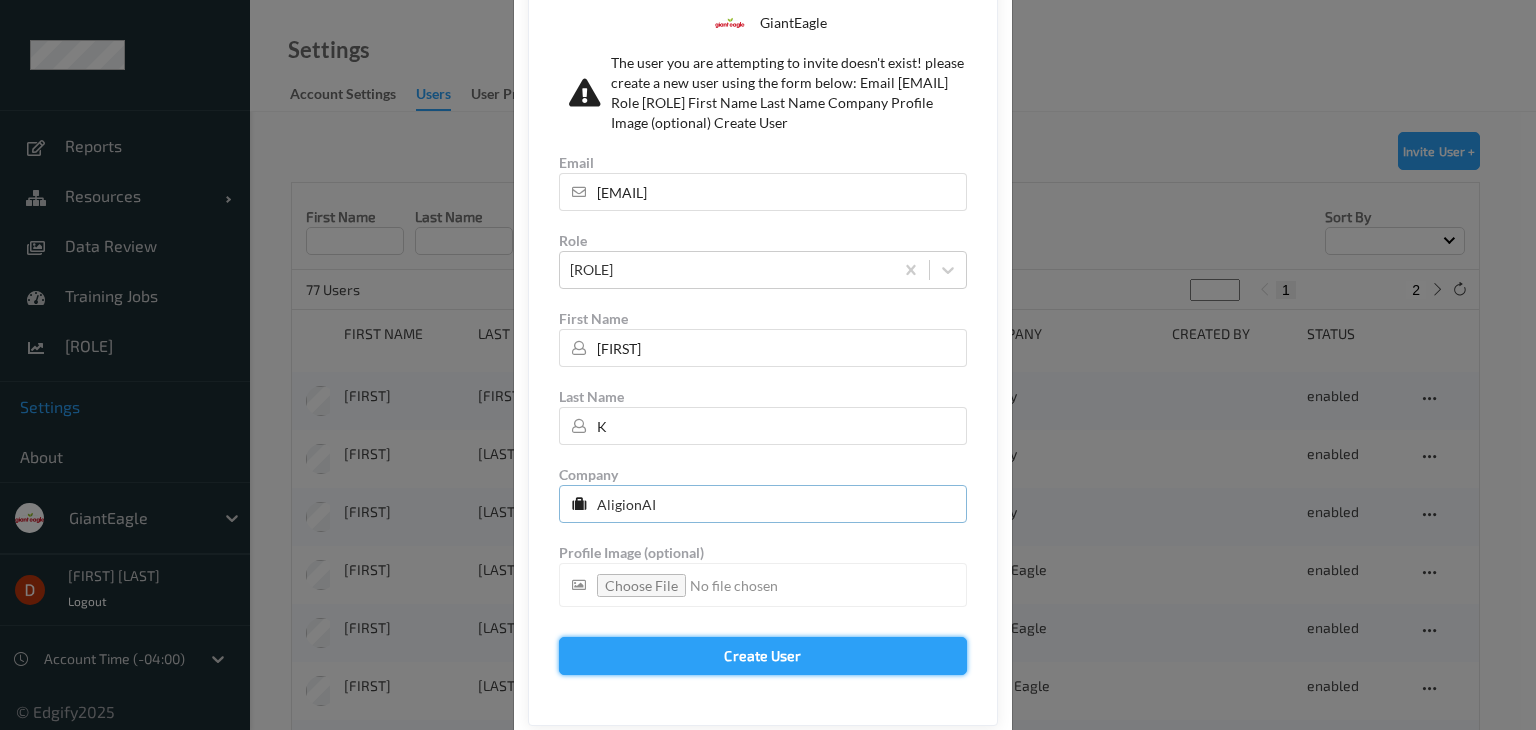 type on "AligionAI" 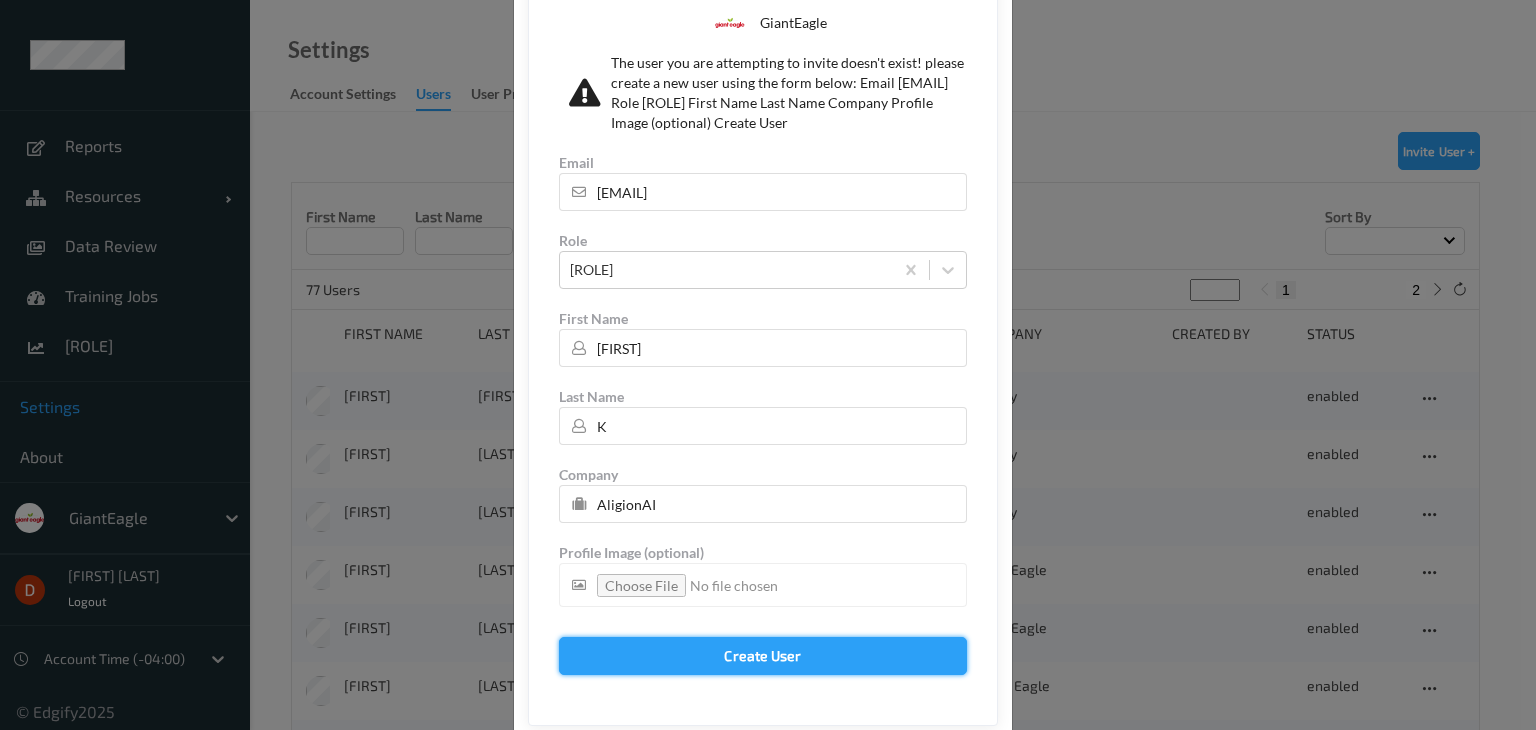 click on "Create User" at bounding box center [763, 656] 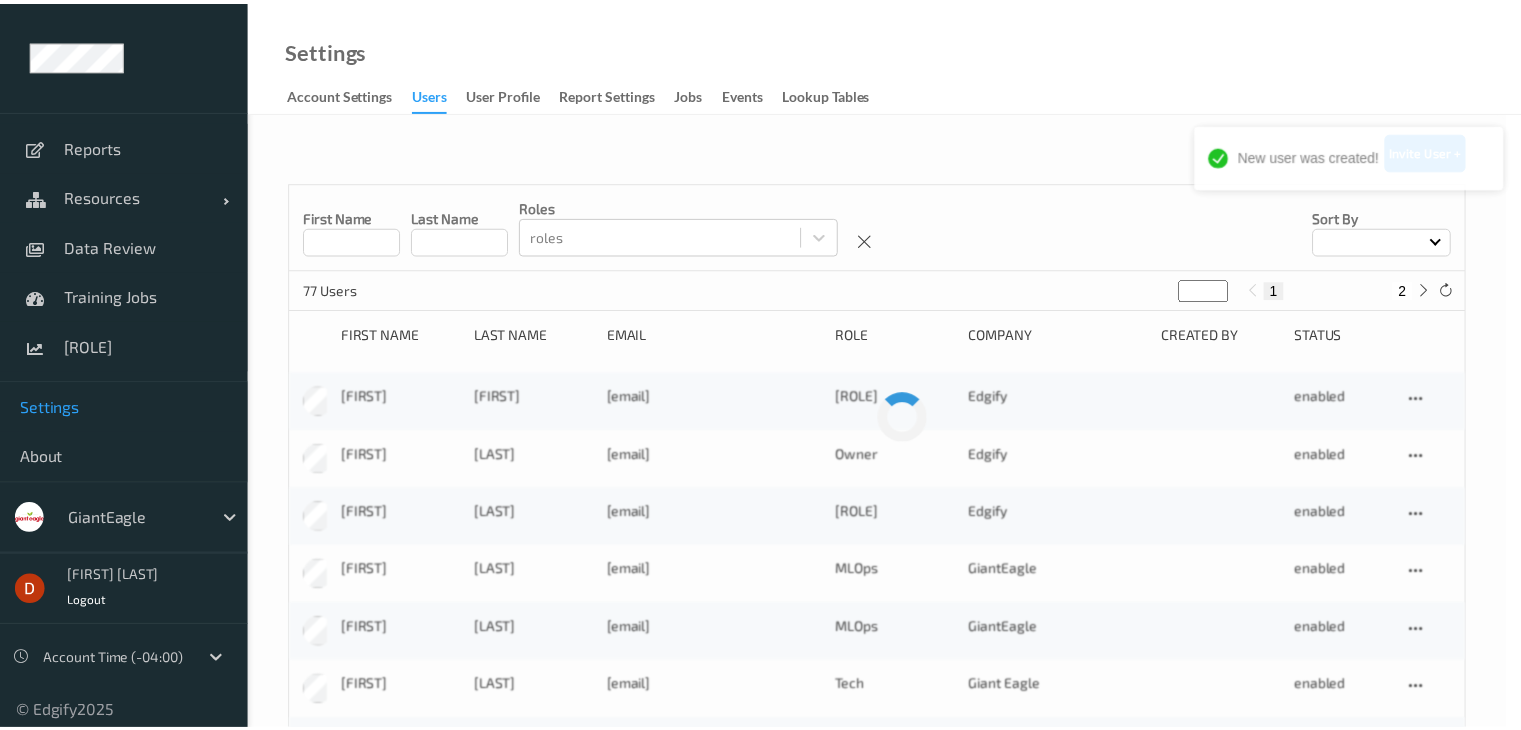 scroll, scrollTop: 0, scrollLeft: 0, axis: both 